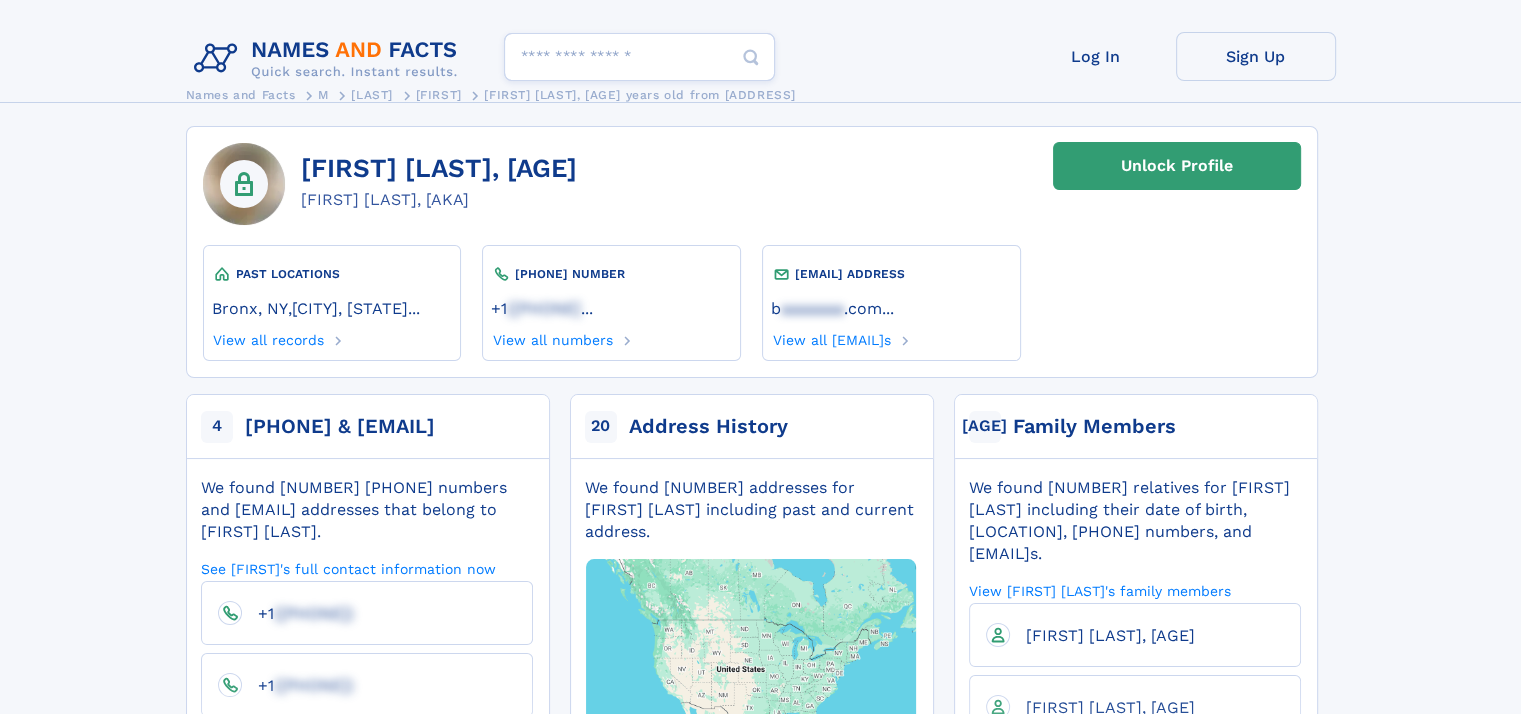 scroll, scrollTop: 48, scrollLeft: 0, axis: vertical 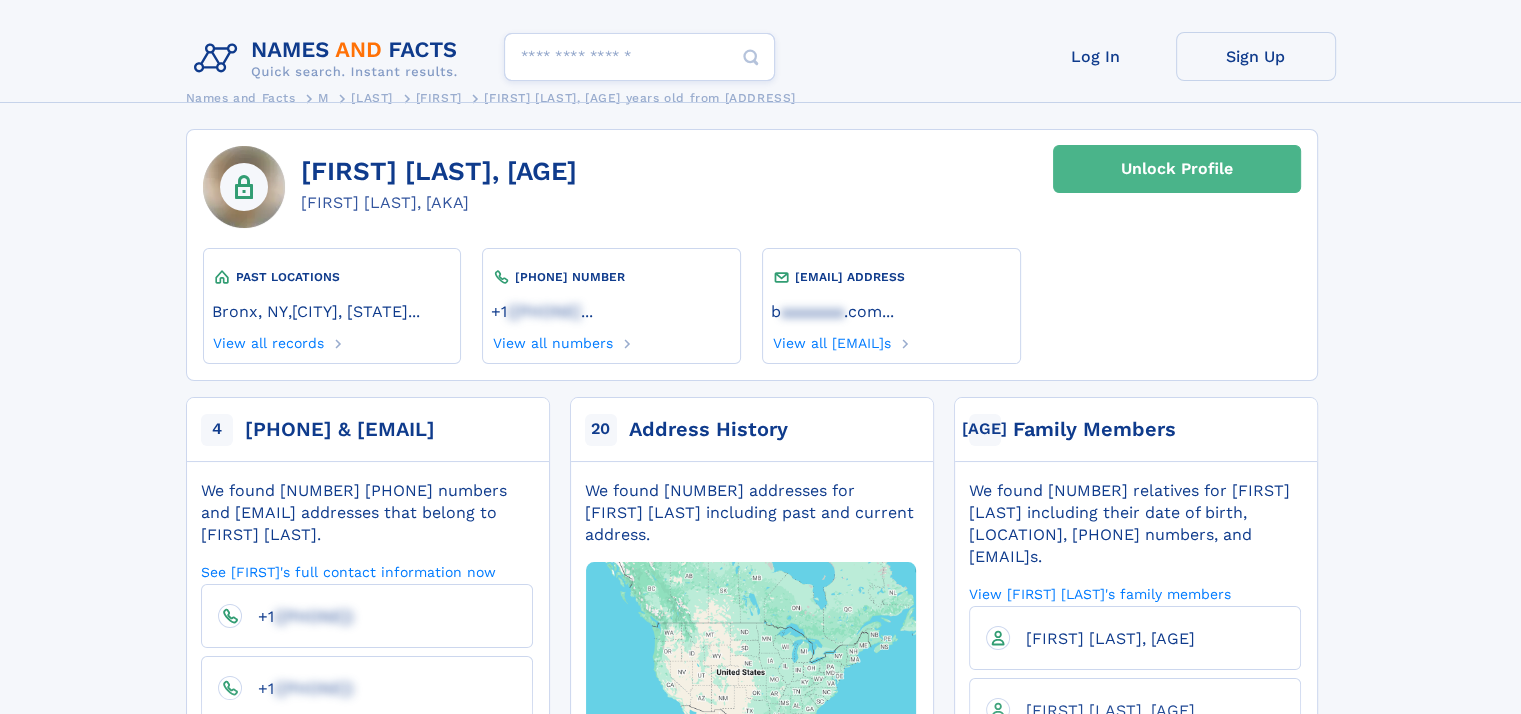 click on "Unlock Profile" at bounding box center [1177, 169] 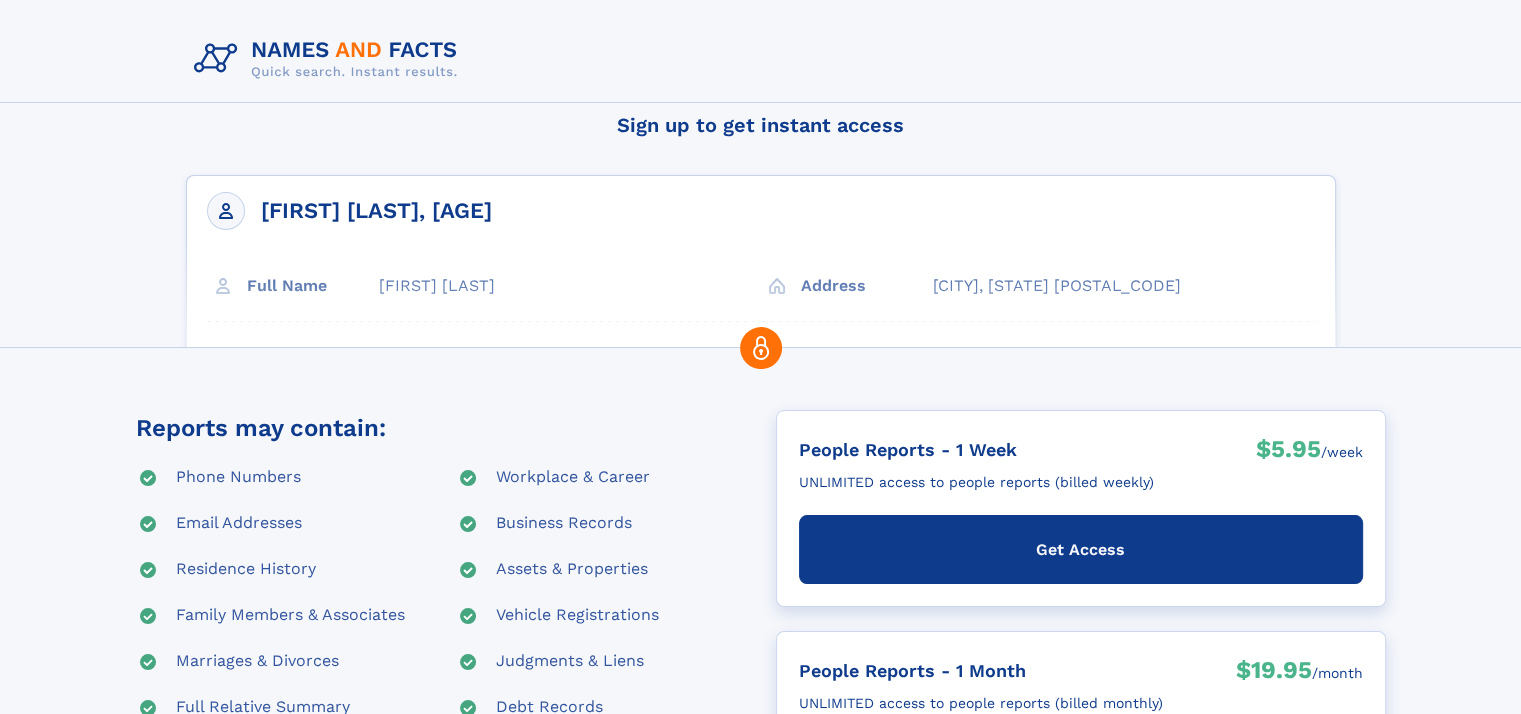 scroll, scrollTop: 0, scrollLeft: 0, axis: both 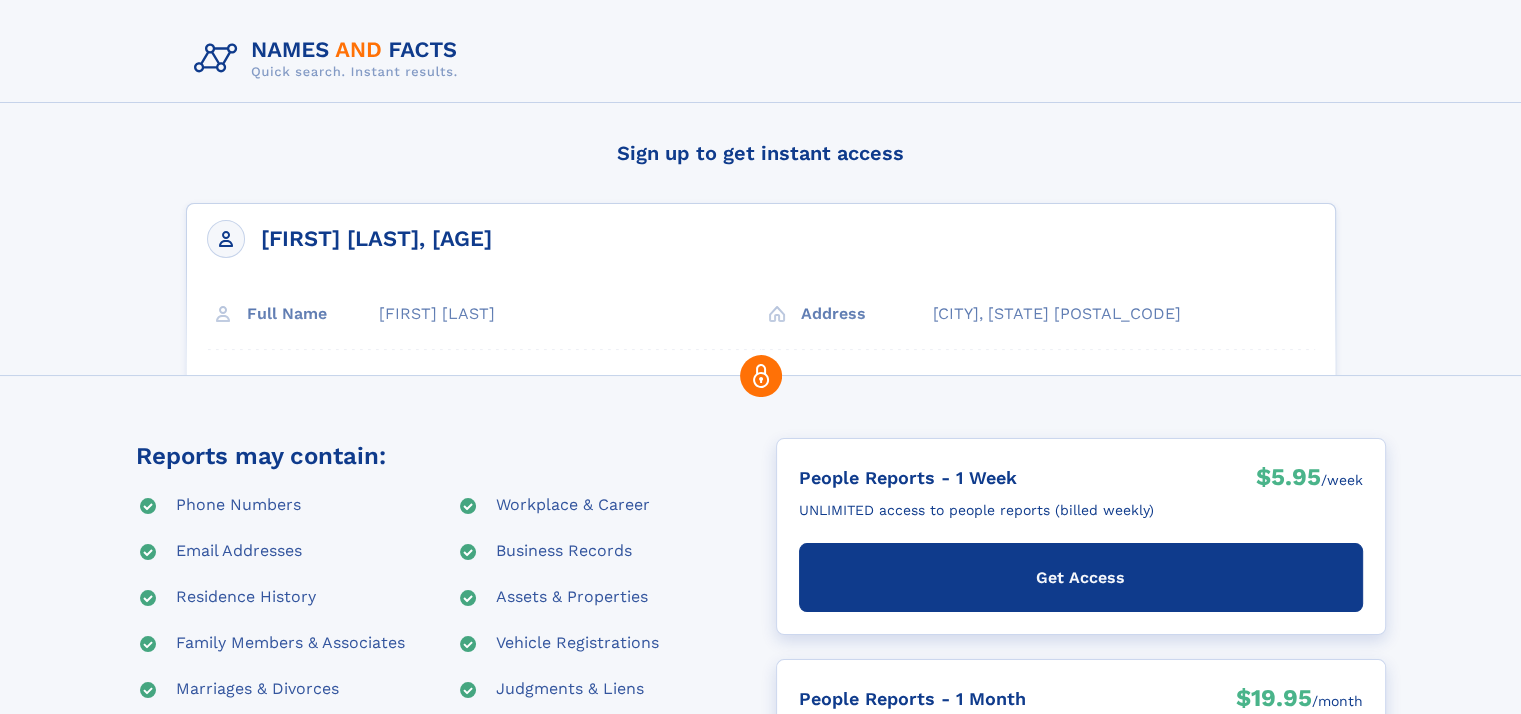 click on "Get Access" at bounding box center [1081, 577] 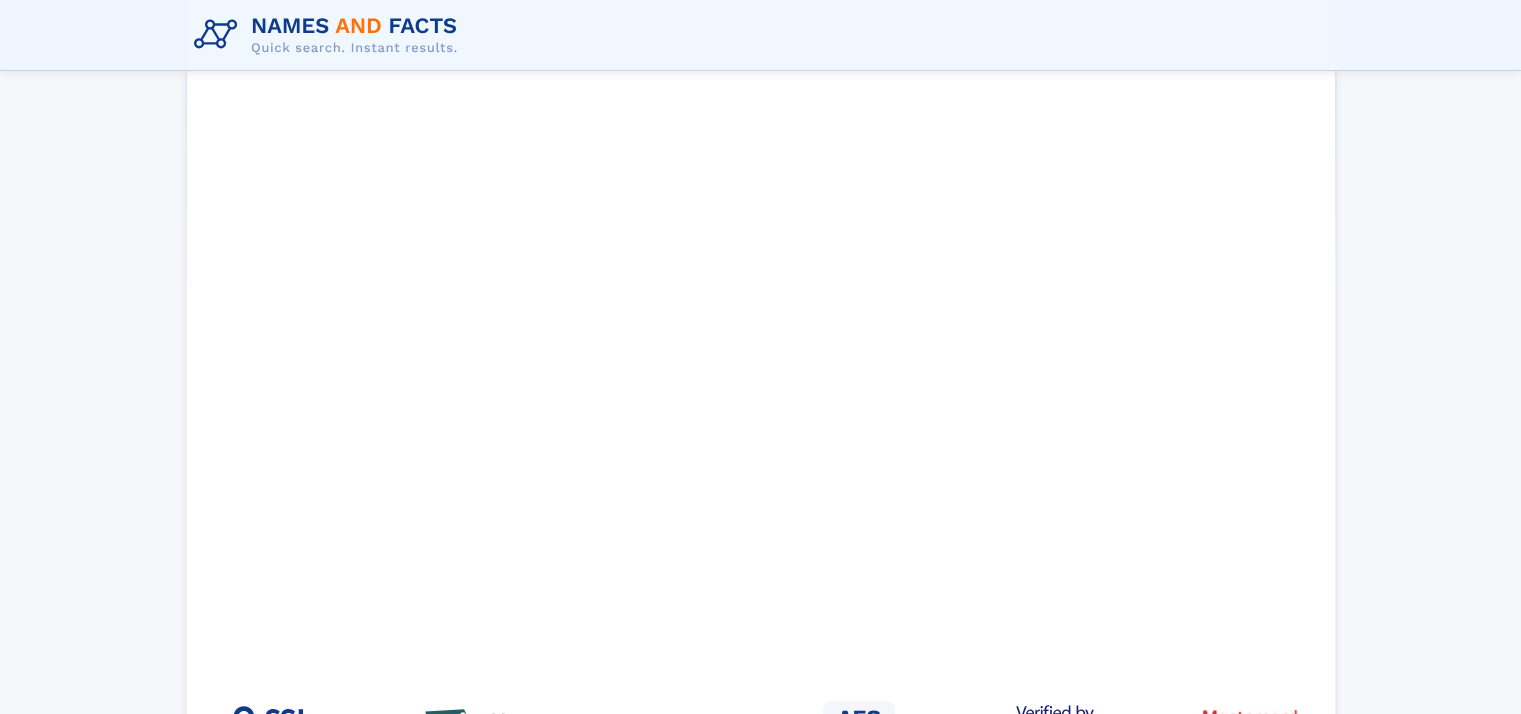 scroll, scrollTop: 624, scrollLeft: 0, axis: vertical 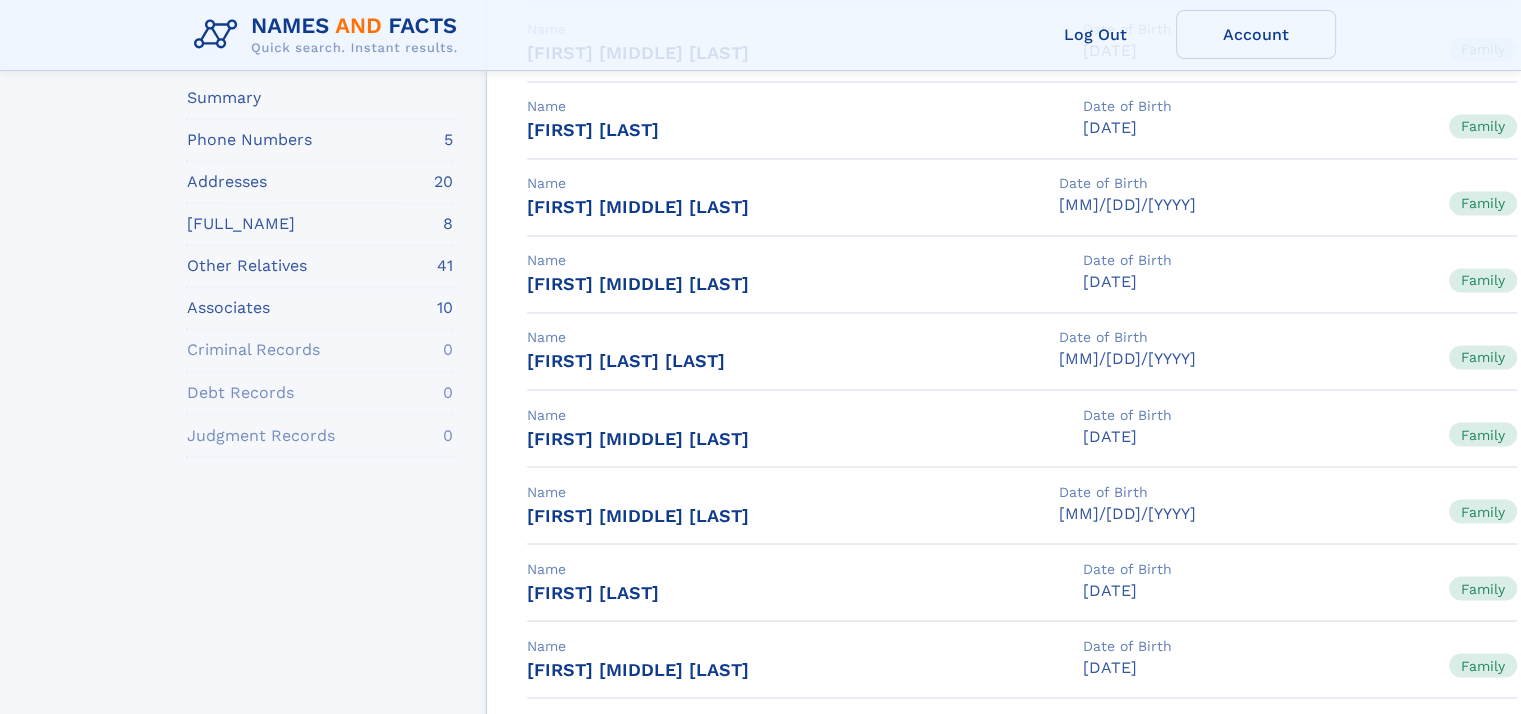 click on "Debt Records
0" at bounding box center (320, 393) 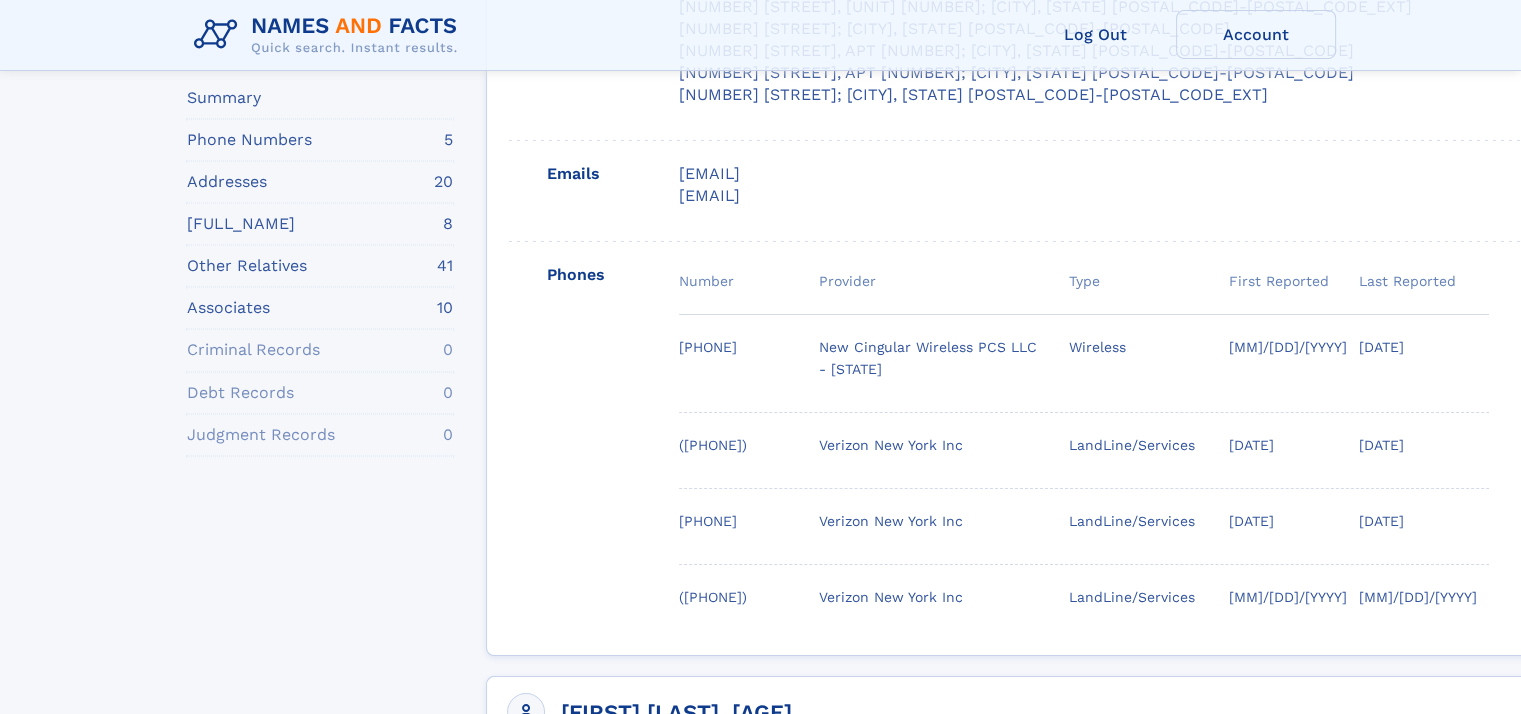 scroll, scrollTop: 37985, scrollLeft: 0, axis: vertical 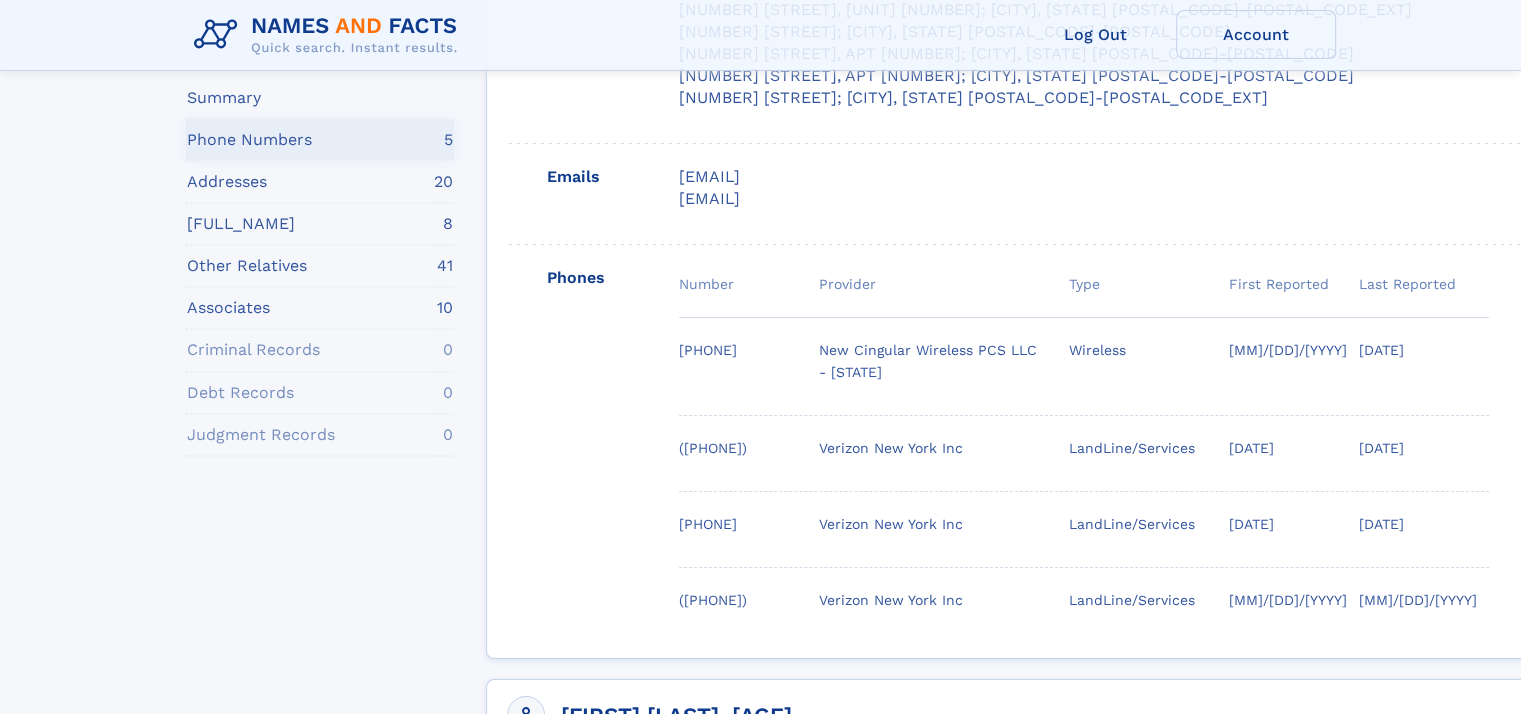 click on "Phone Numbers" at bounding box center (249, 140) 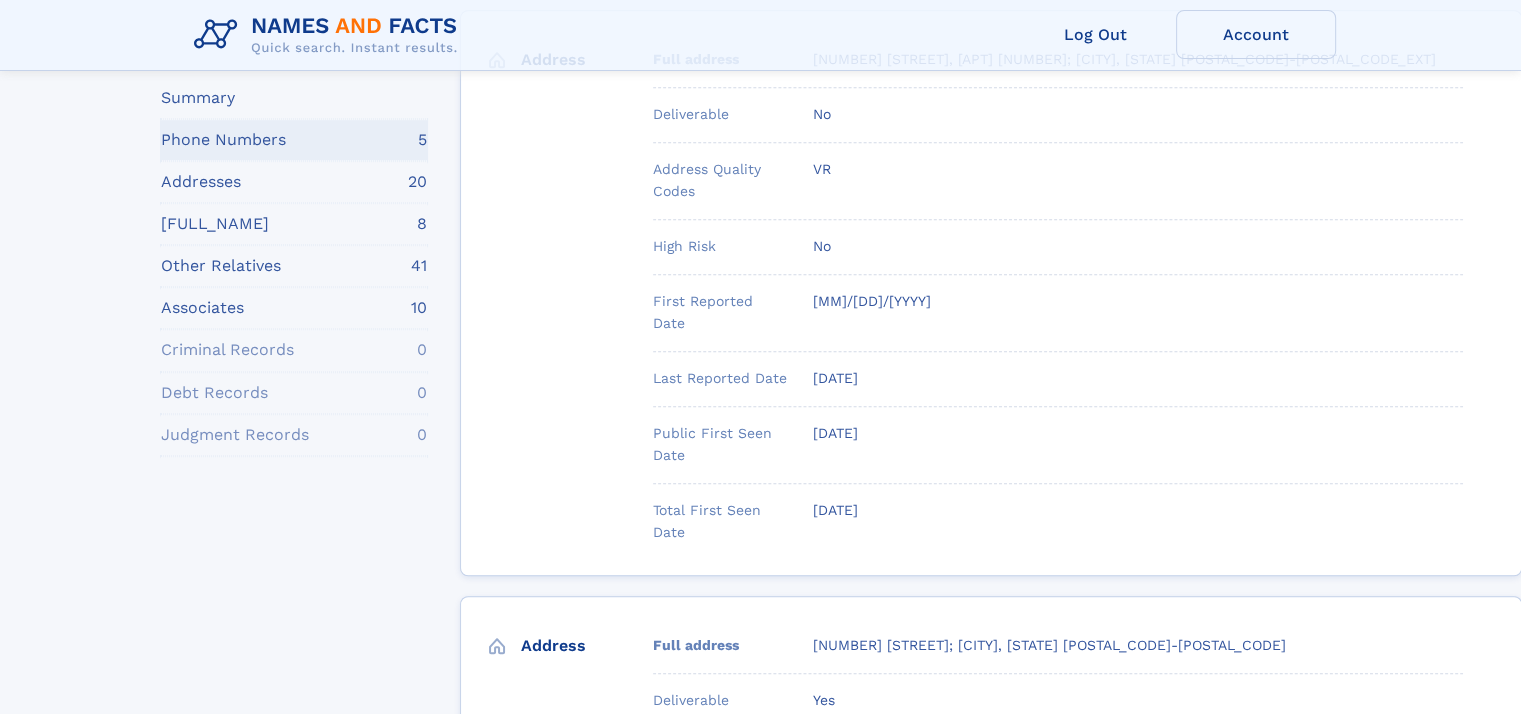 scroll, scrollTop: 723, scrollLeft: 26, axis: both 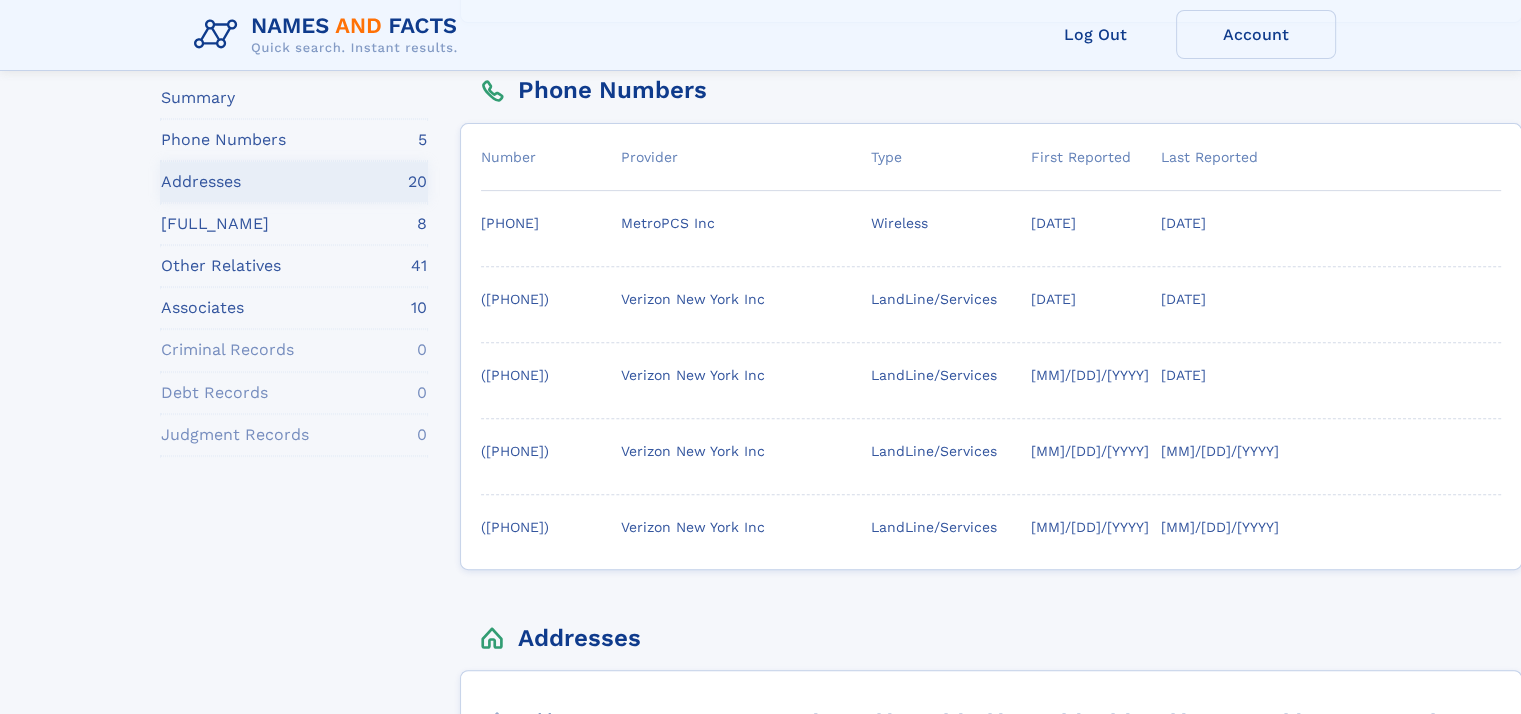 click on "Addresses
20" at bounding box center [294, 182] 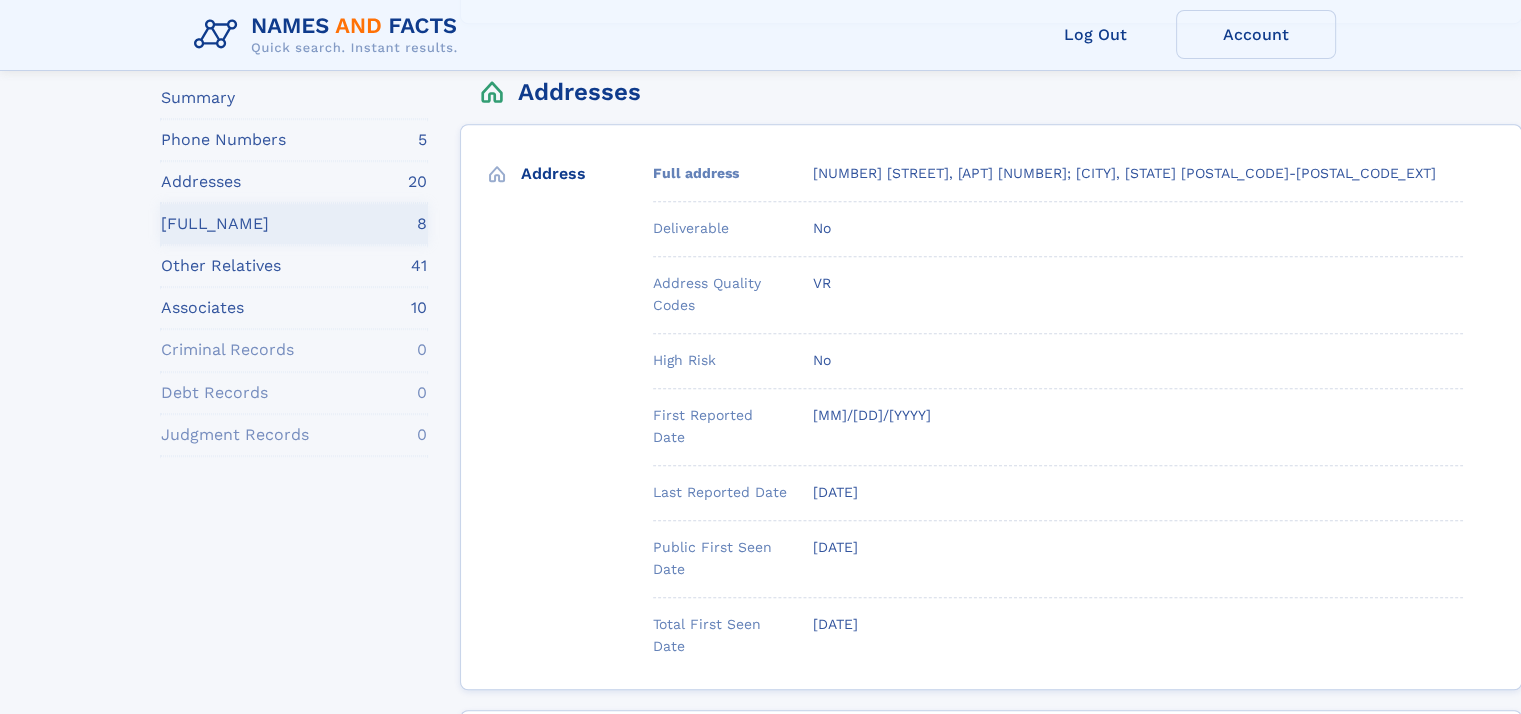 click on "Relatives
8" at bounding box center (294, 224) 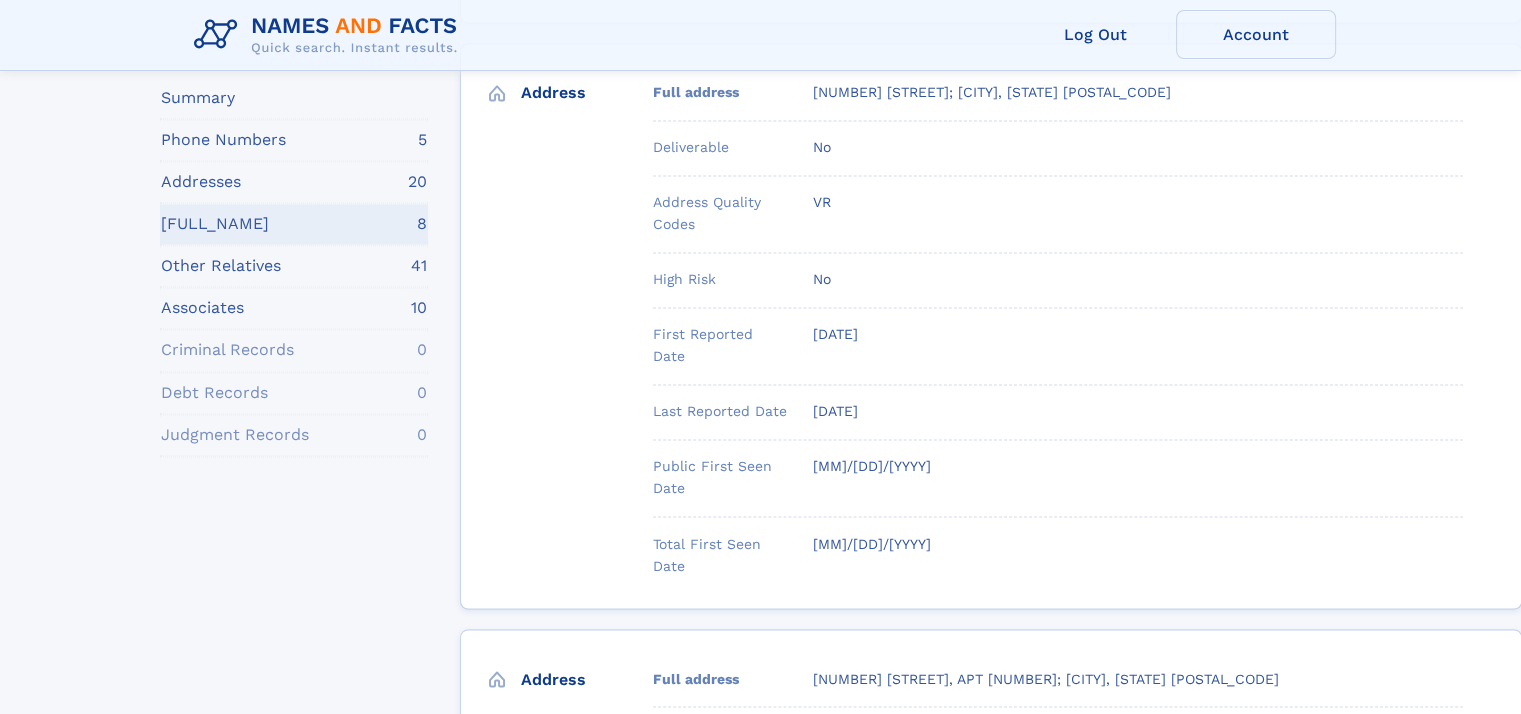 scroll, scrollTop: 12160, scrollLeft: 26, axis: both 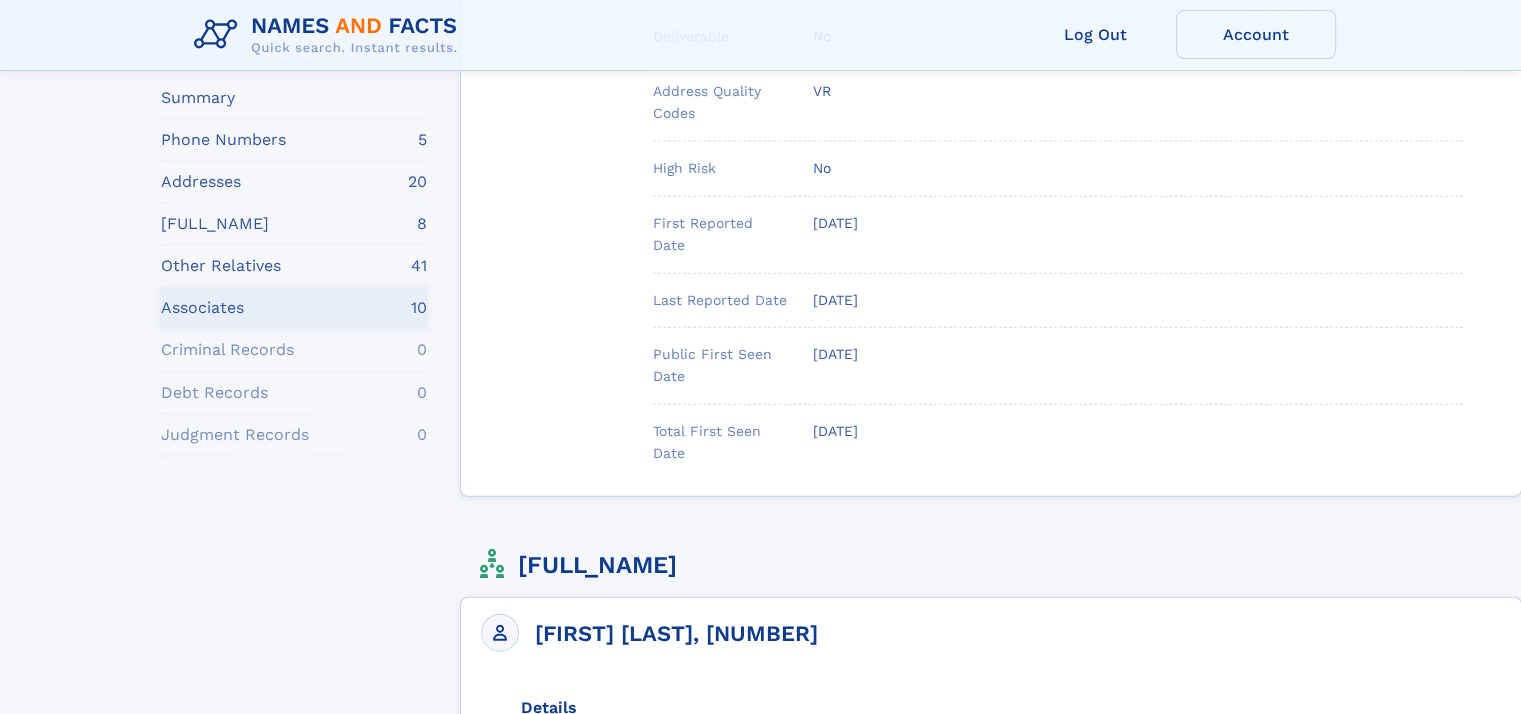 click on "Associates" at bounding box center [202, 308] 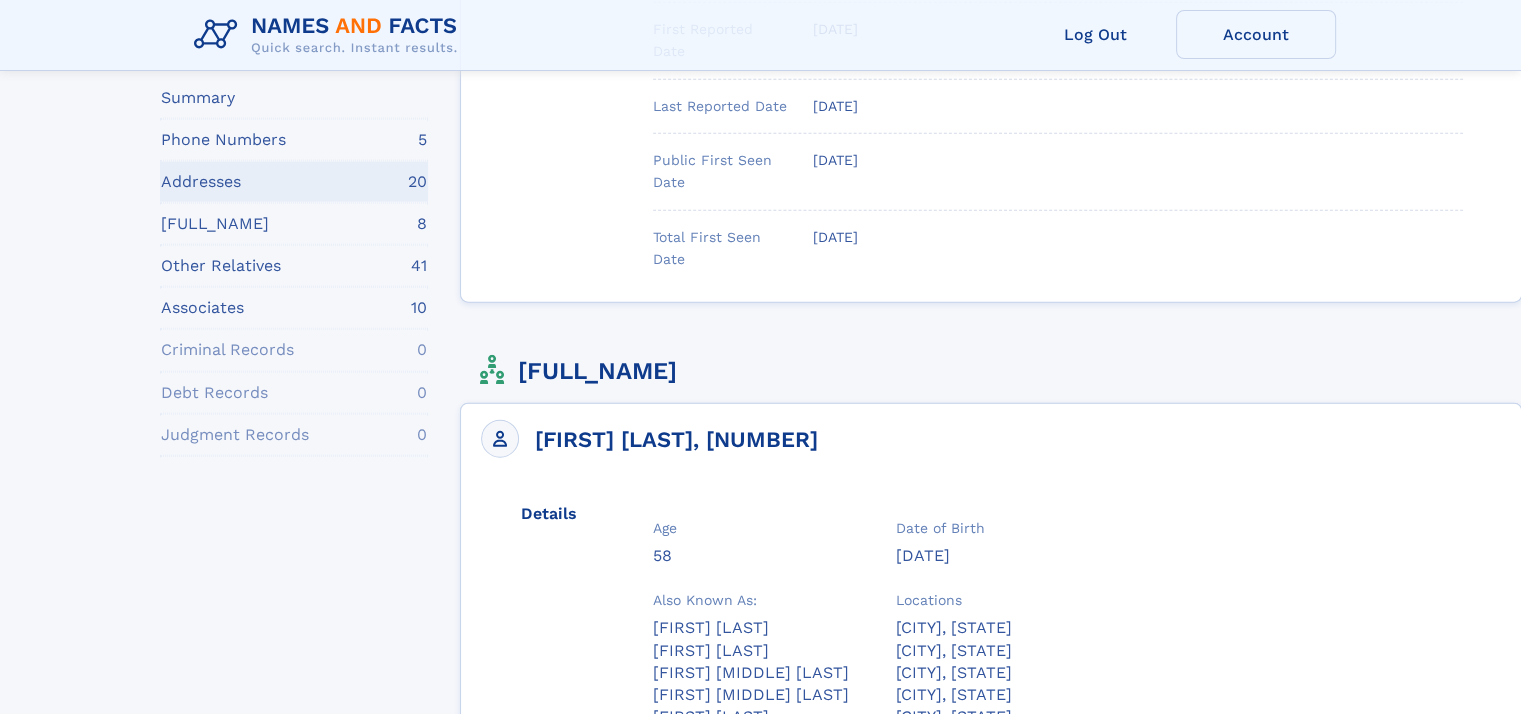 scroll, scrollTop: 12179, scrollLeft: 26, axis: both 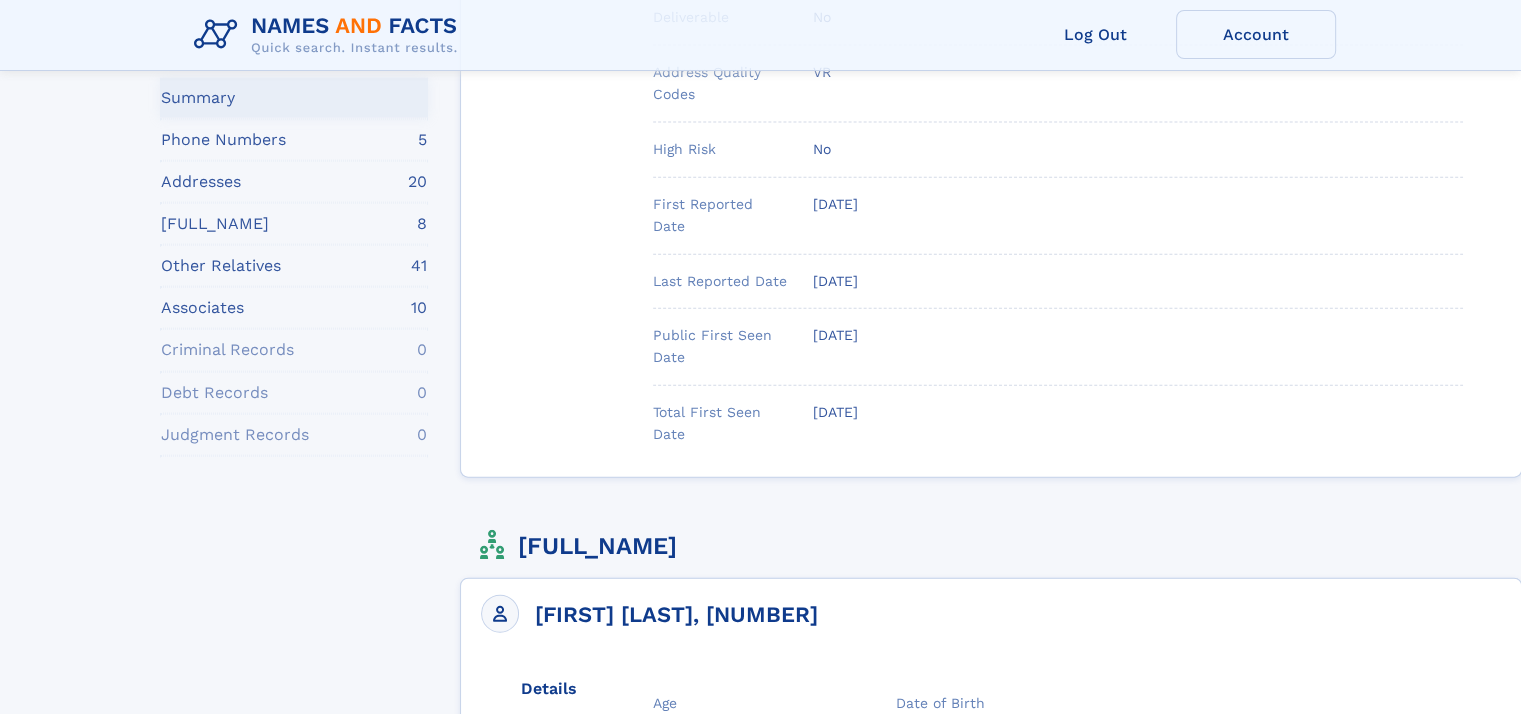 click on "Summary" at bounding box center [198, 98] 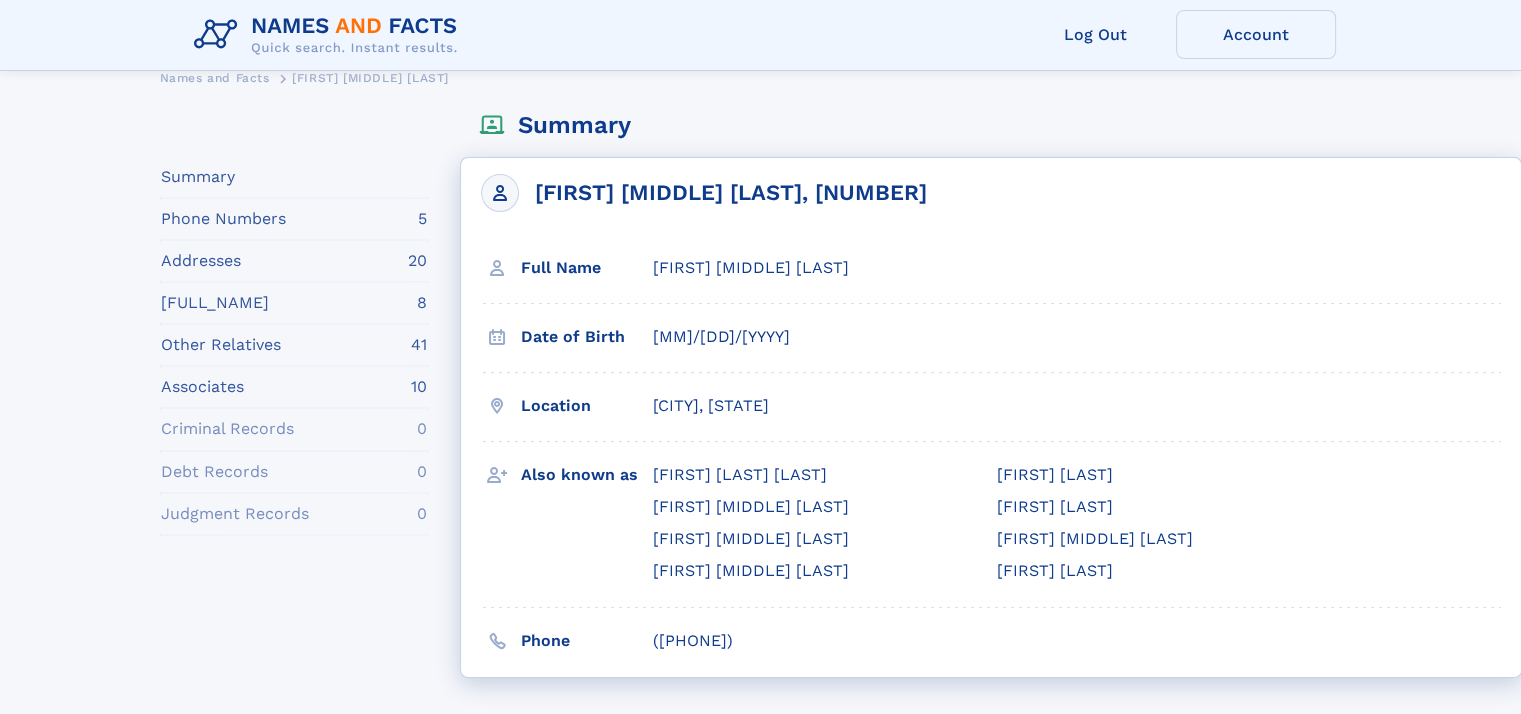 scroll, scrollTop: 67, scrollLeft: 26, axis: both 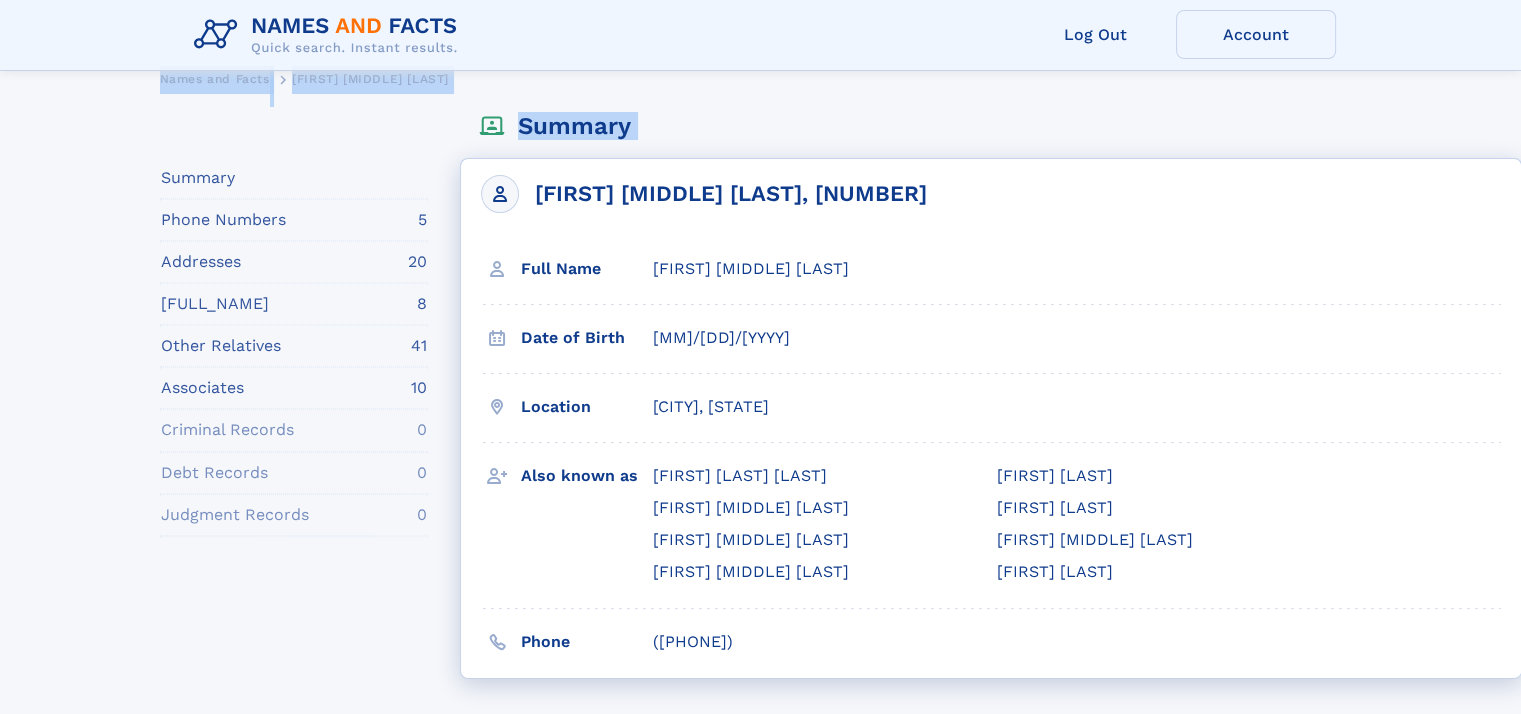 drag, startPoint x: 1390, startPoint y: 9, endPoint x: 1443, endPoint y: 161, distance: 160.97516 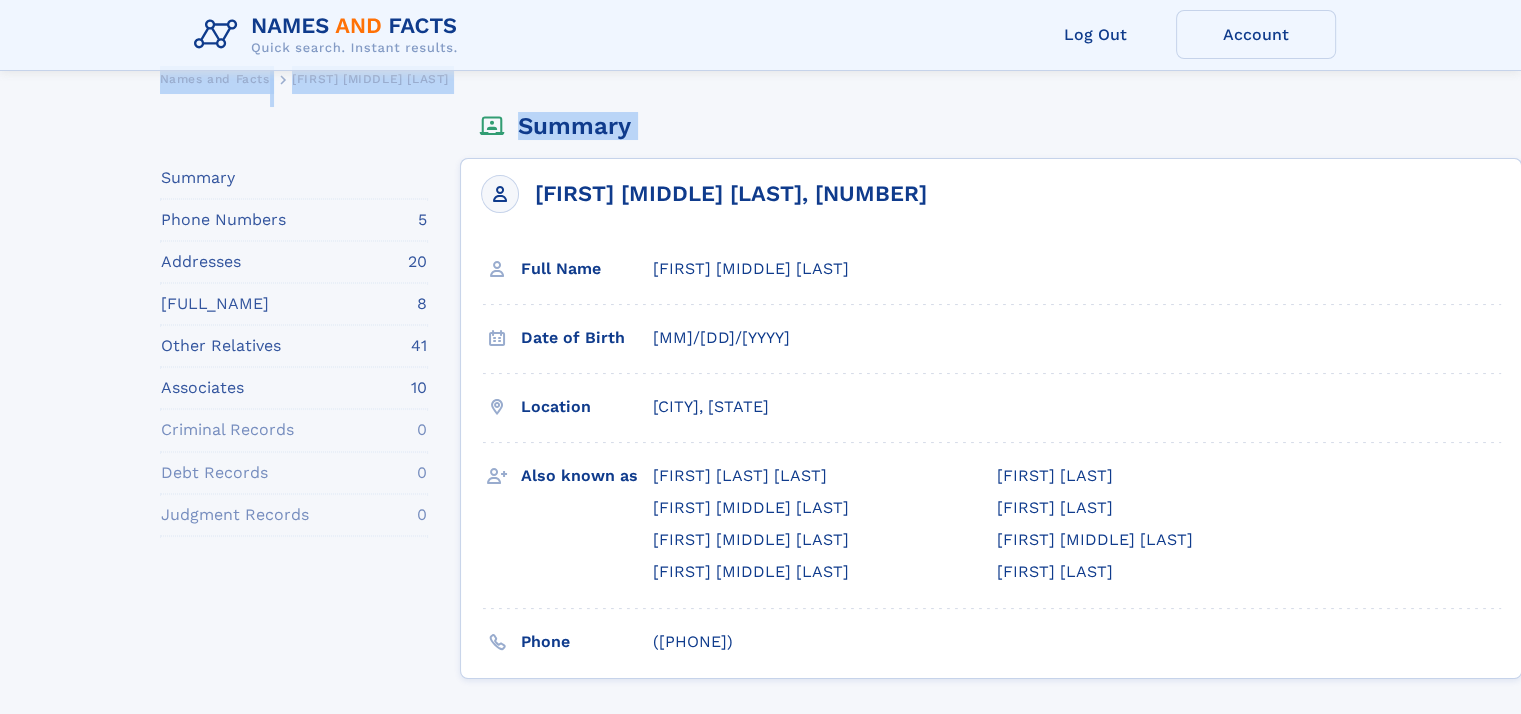 drag, startPoint x: 1443, startPoint y: 161, endPoint x: 1376, endPoint y: 98, distance: 91.967384 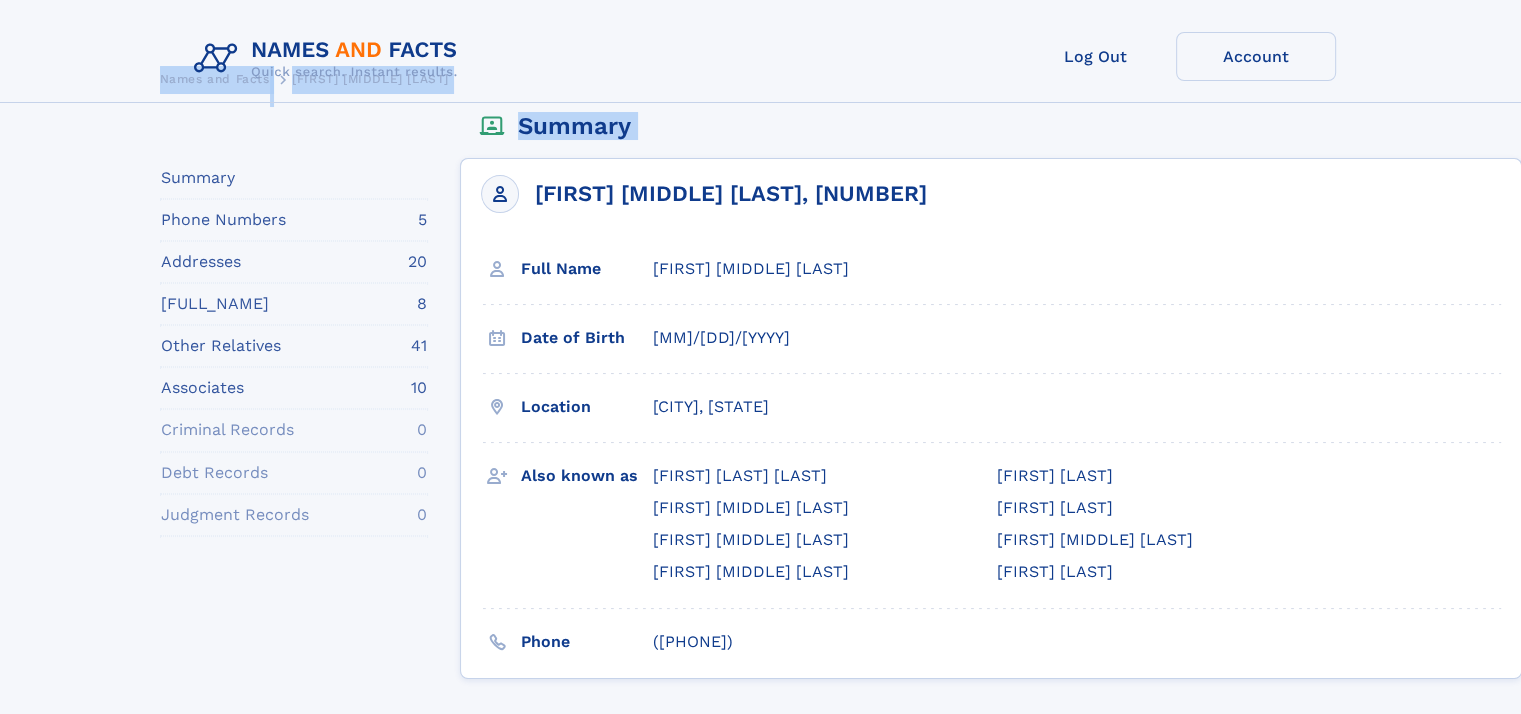 scroll, scrollTop: 0, scrollLeft: 26, axis: horizontal 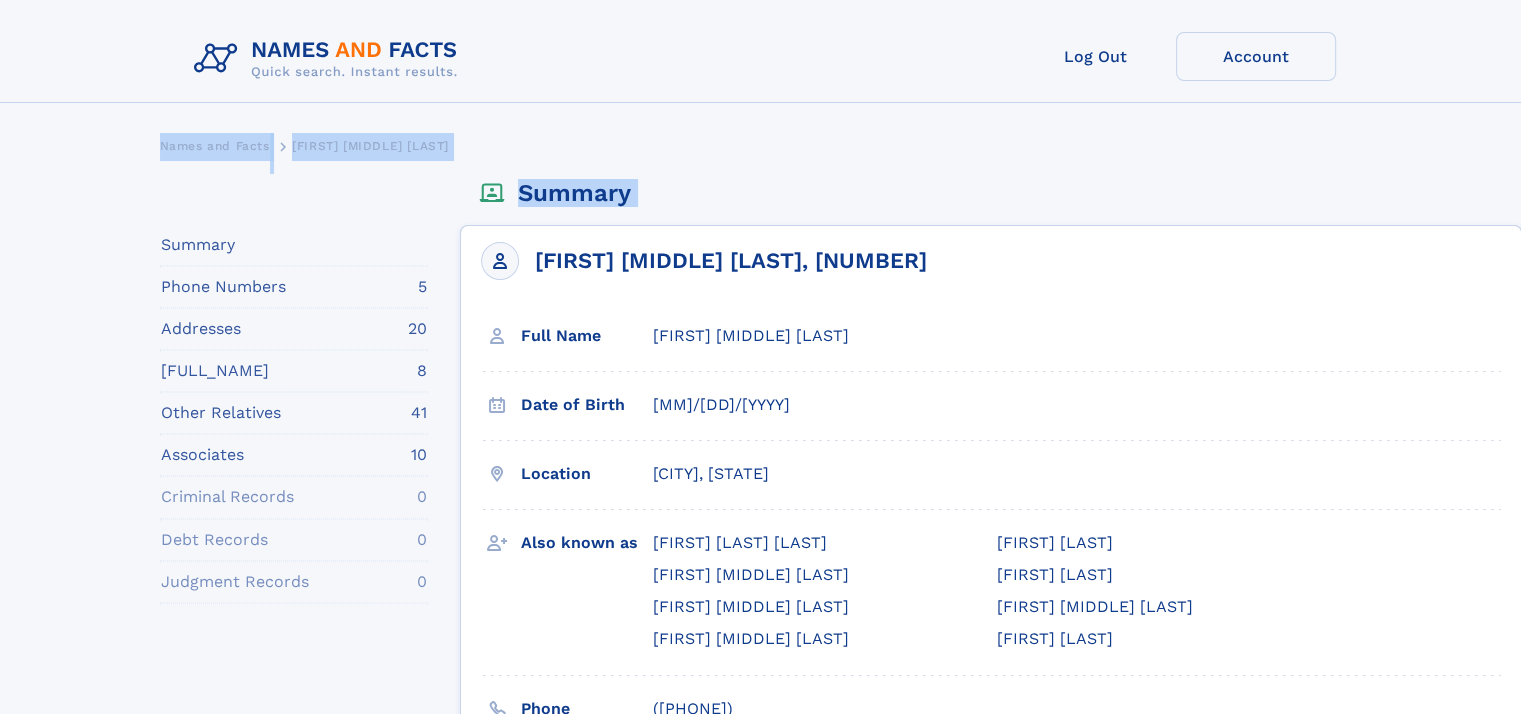 click at bounding box center (491, 193) 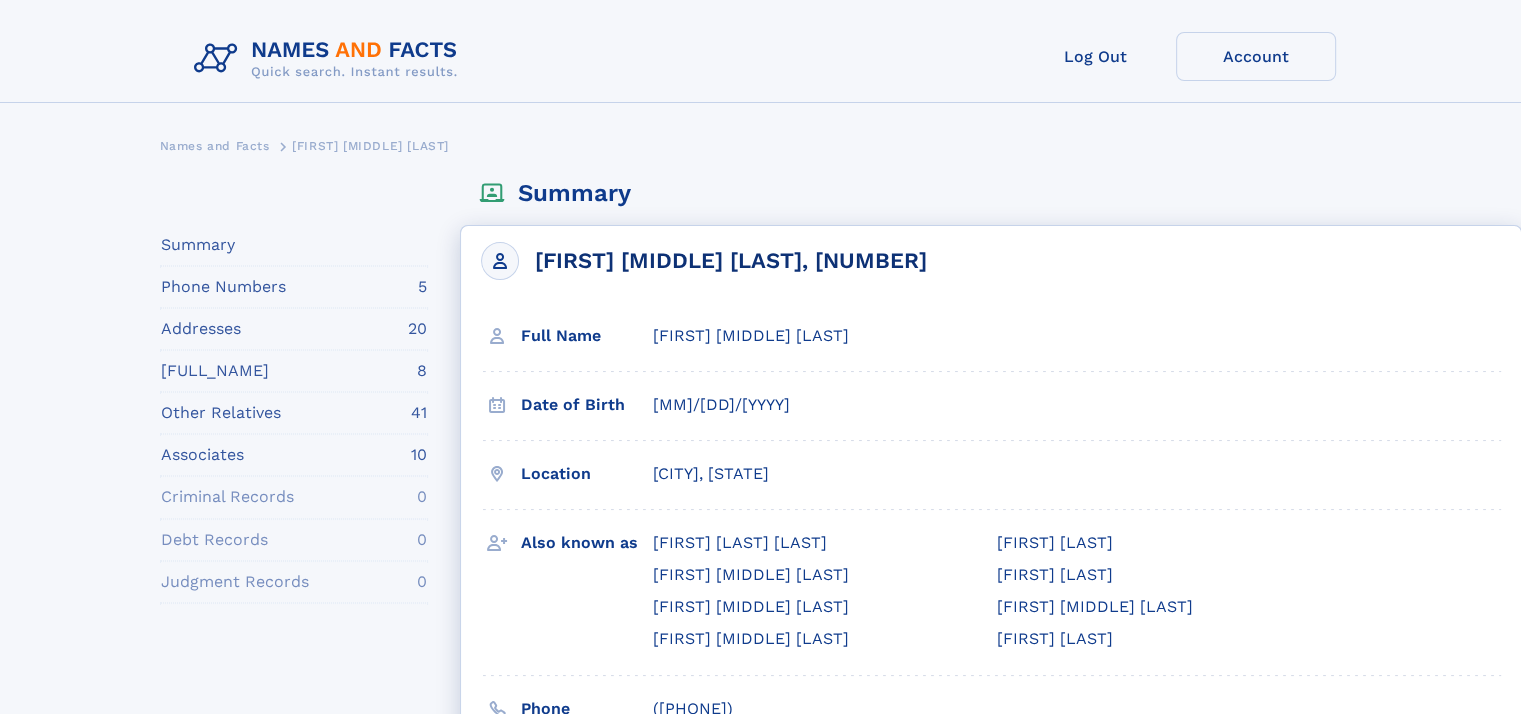 click on "Moises Mar Martinez, 62" at bounding box center (704, 261) 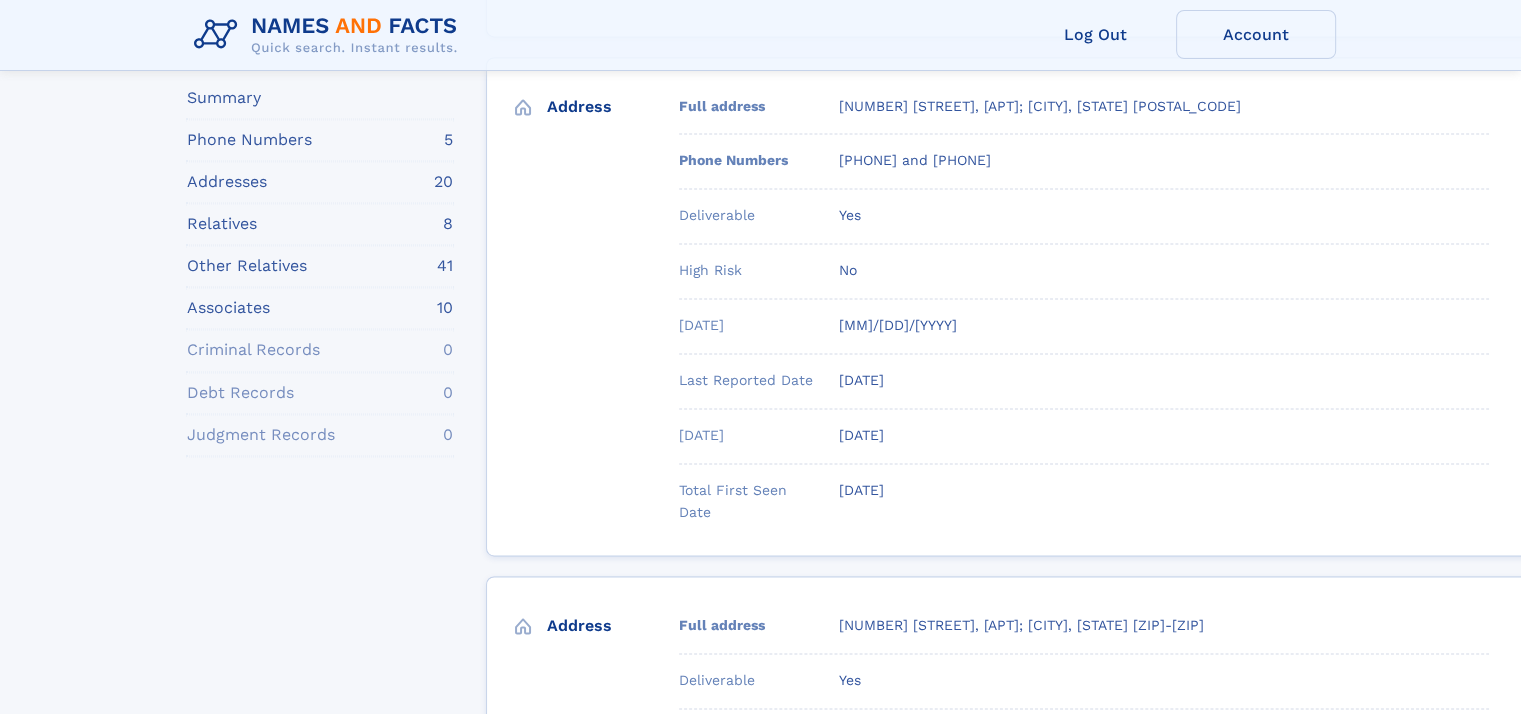 scroll, scrollTop: 2986, scrollLeft: 0, axis: vertical 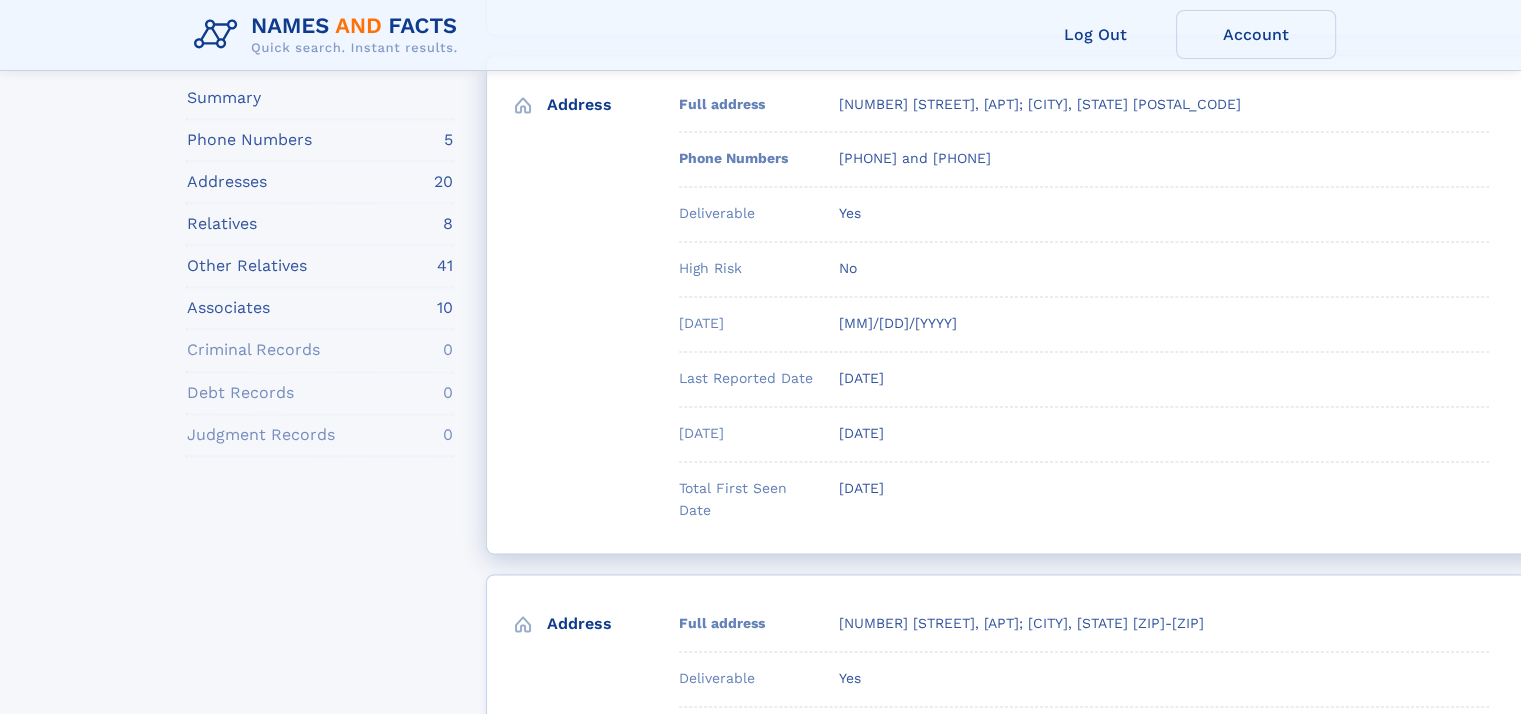 drag, startPoint x: 832, startPoint y: 145, endPoint x: 1147, endPoint y: 153, distance: 315.10156 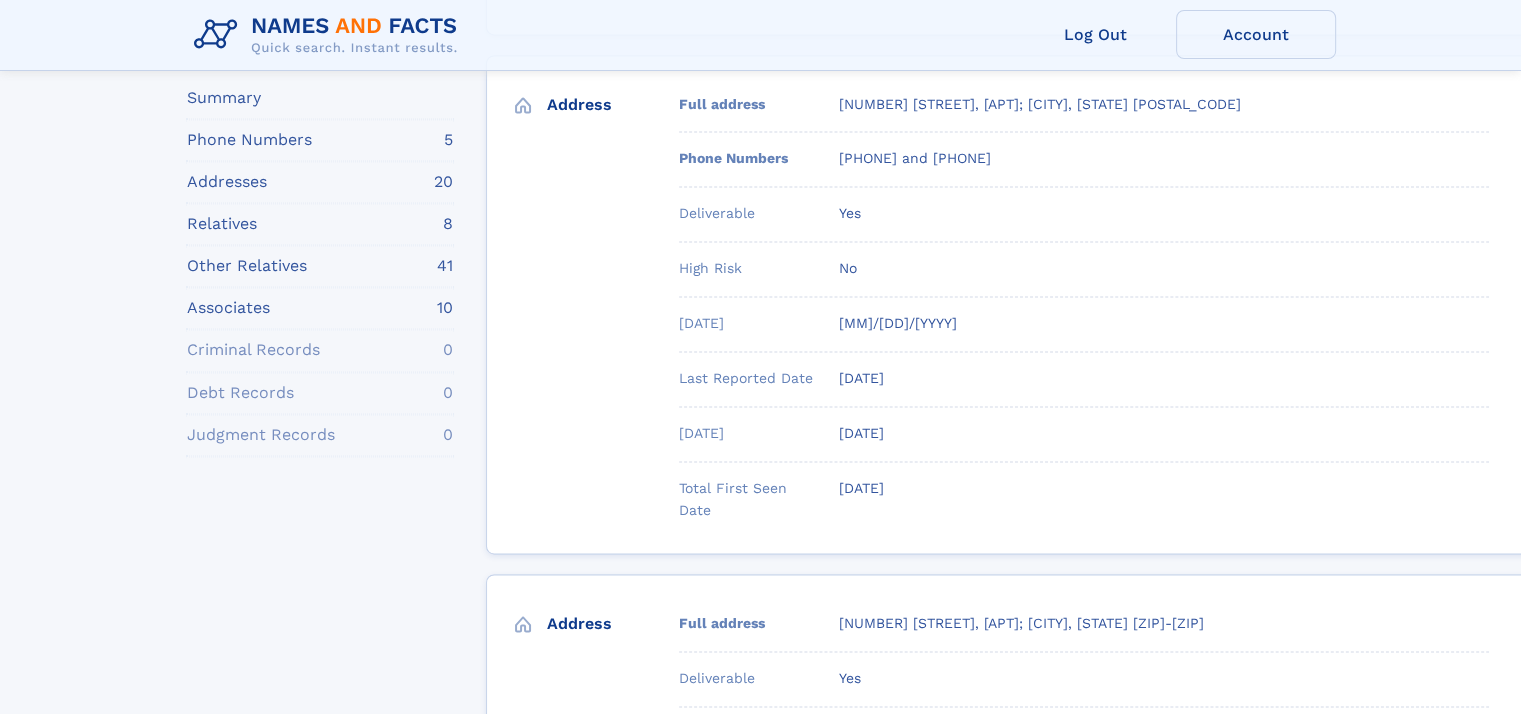 click on "Addresses
Address
Full address
716 E 222nd St; Bronx, NY 10467-5275
Deliverable" at bounding box center (1017, 3597) 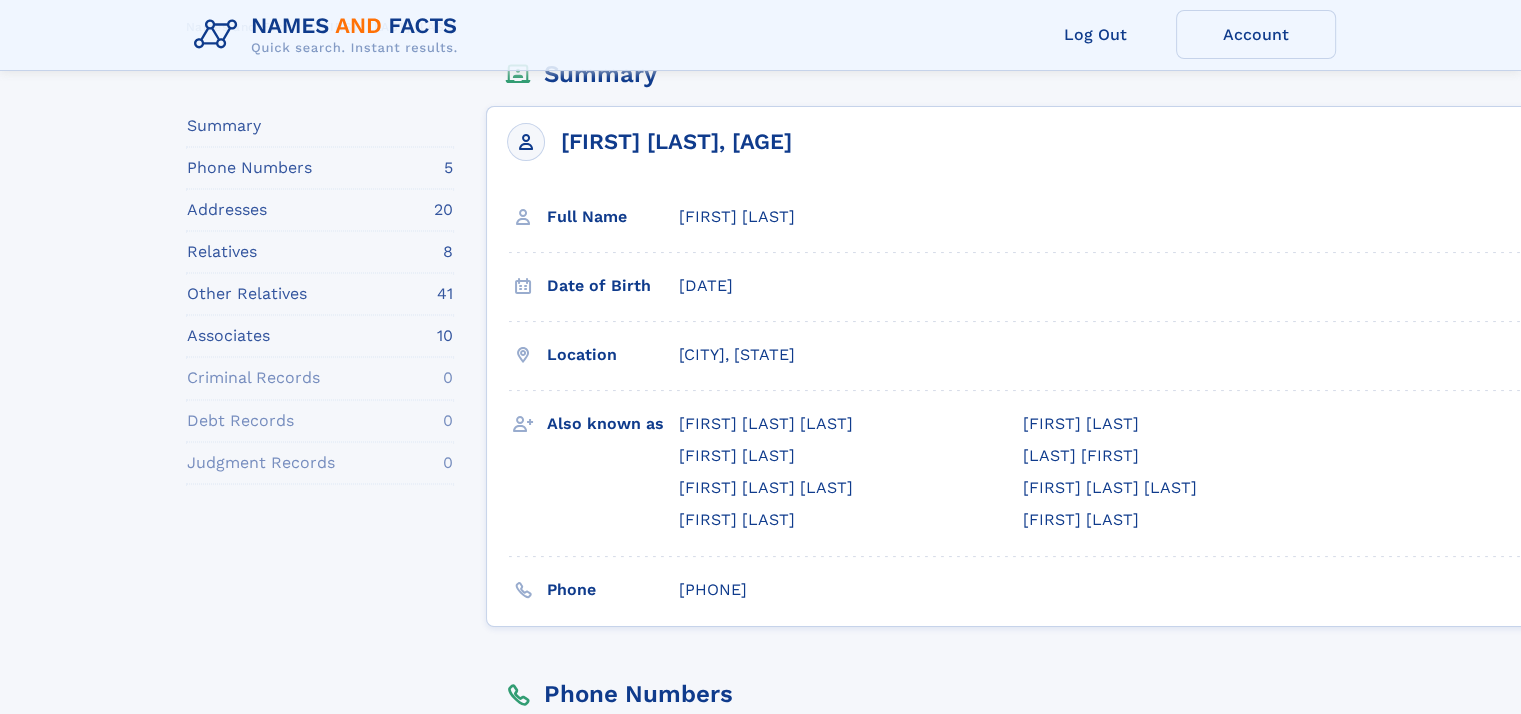 scroll, scrollTop: 0, scrollLeft: 0, axis: both 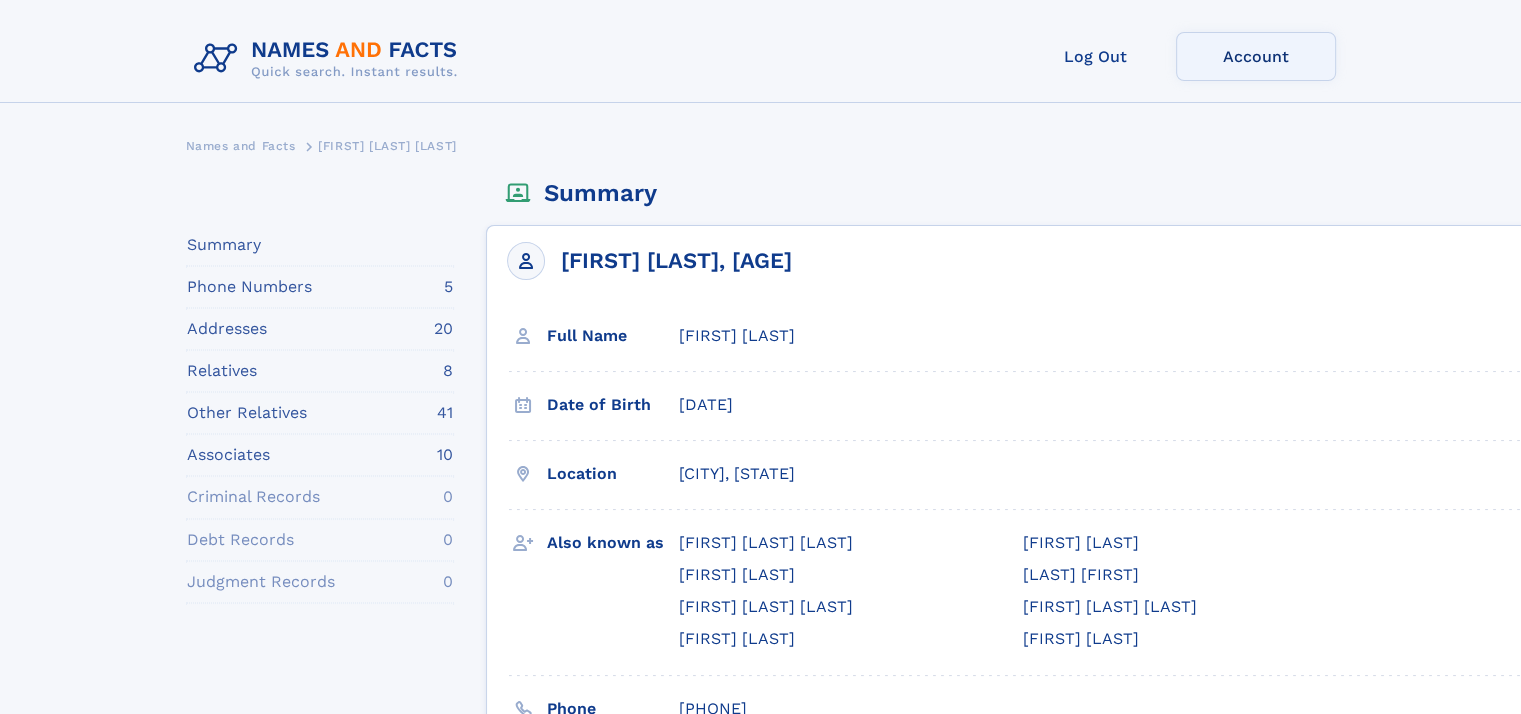 click on "Account" at bounding box center [1256, 56] 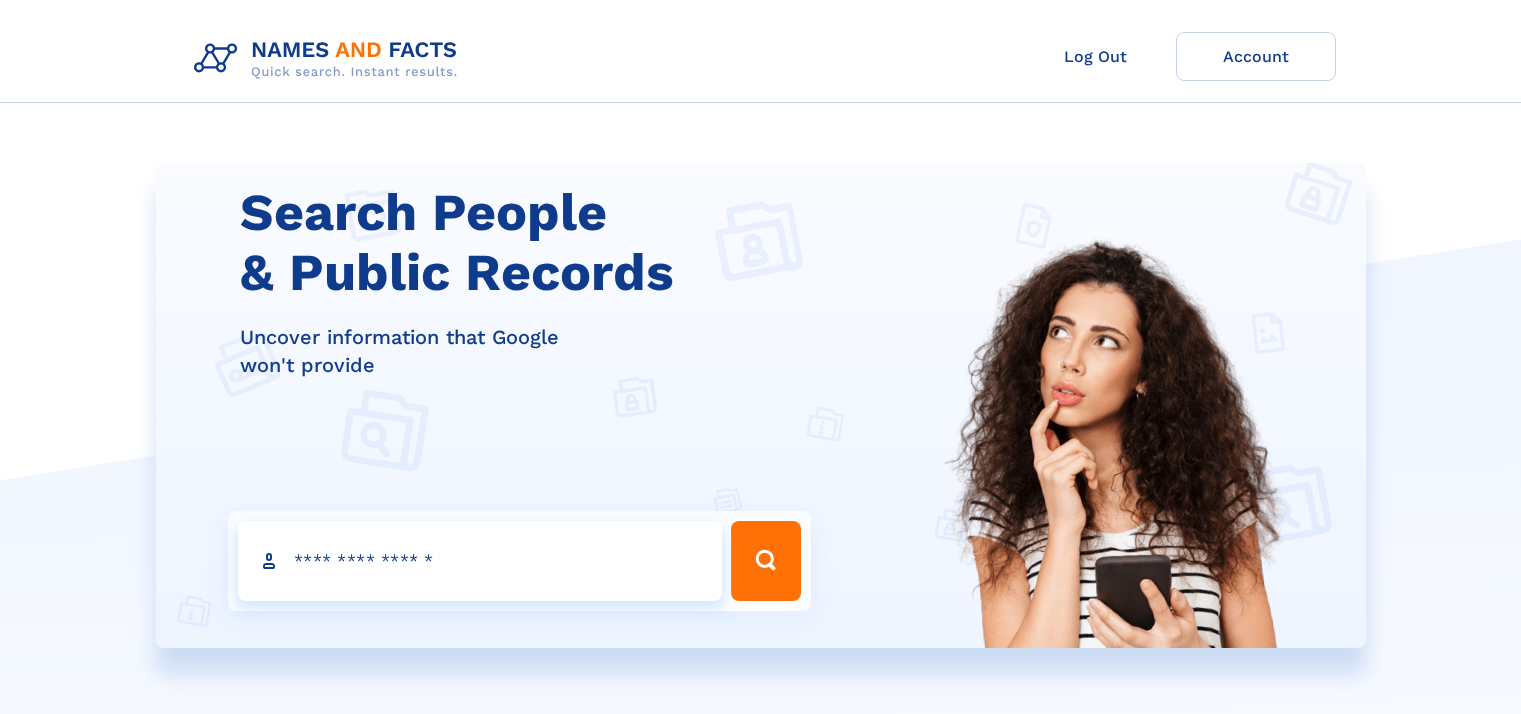 scroll, scrollTop: 0, scrollLeft: 0, axis: both 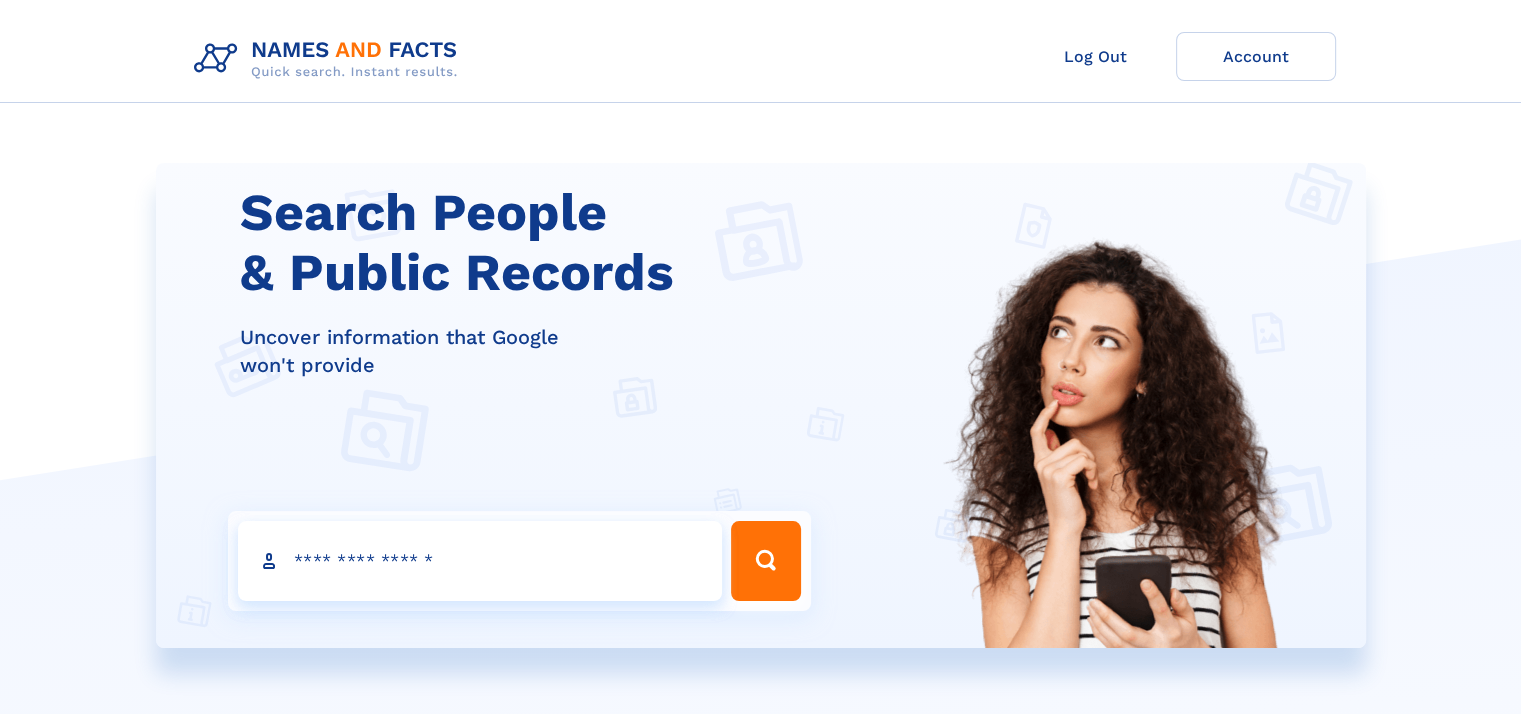 click on "Search people" at bounding box center (480, 561) 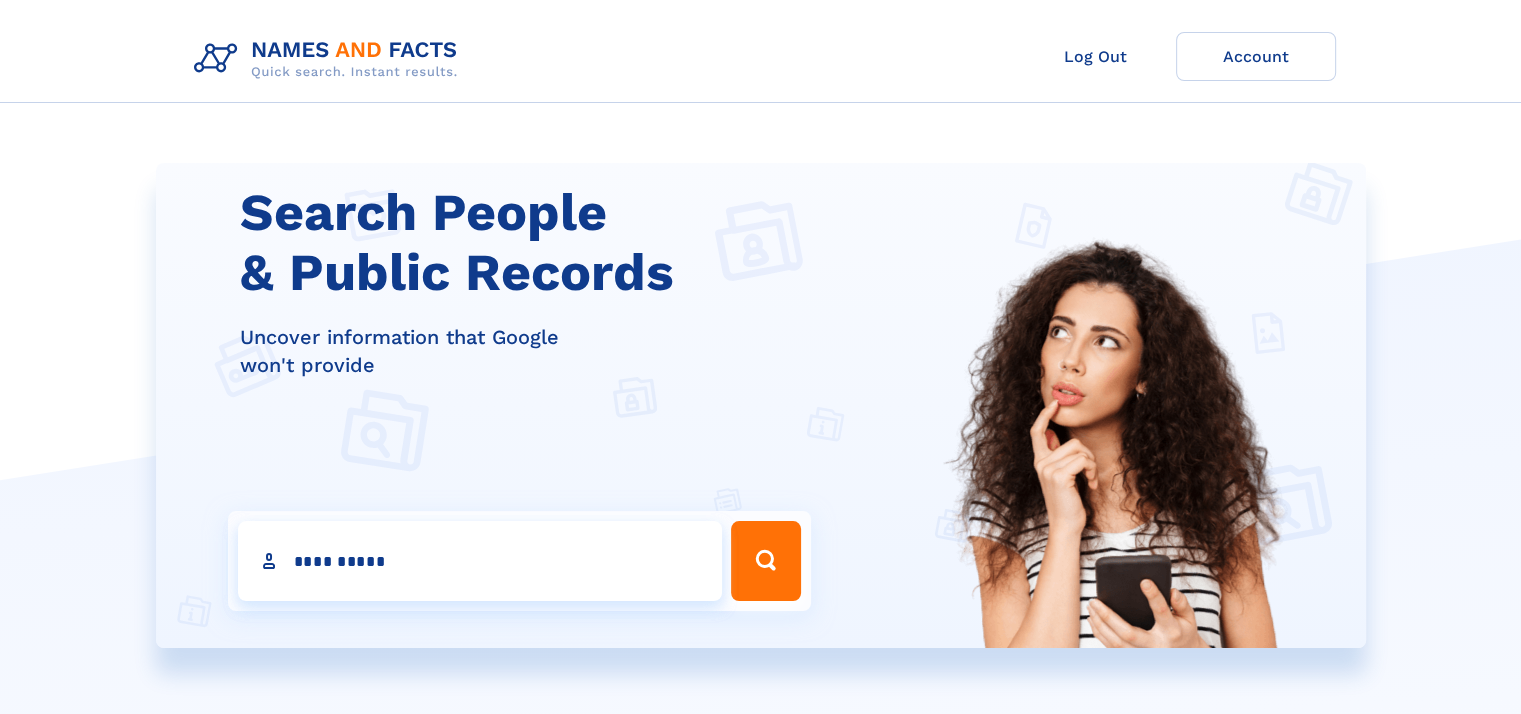 type on "**********" 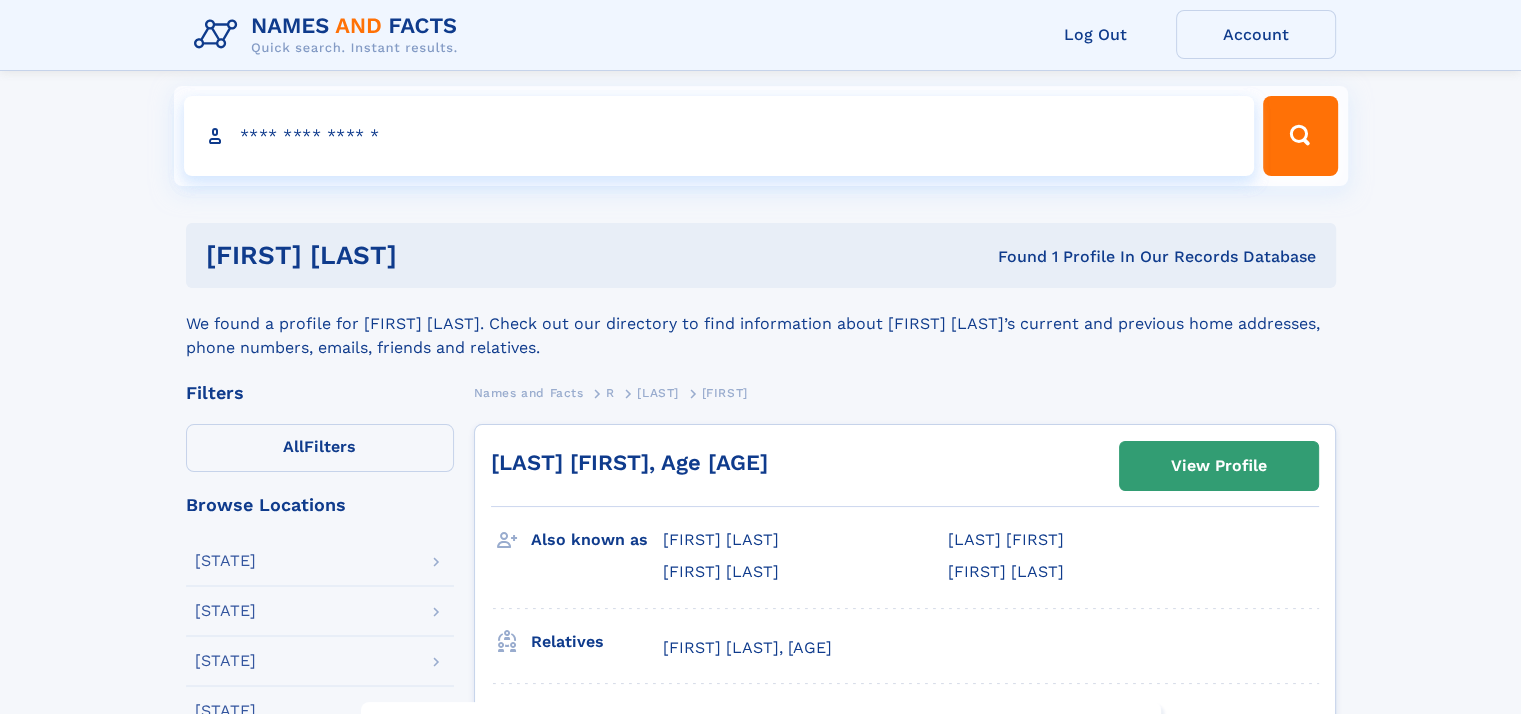 scroll, scrollTop: 0, scrollLeft: 0, axis: both 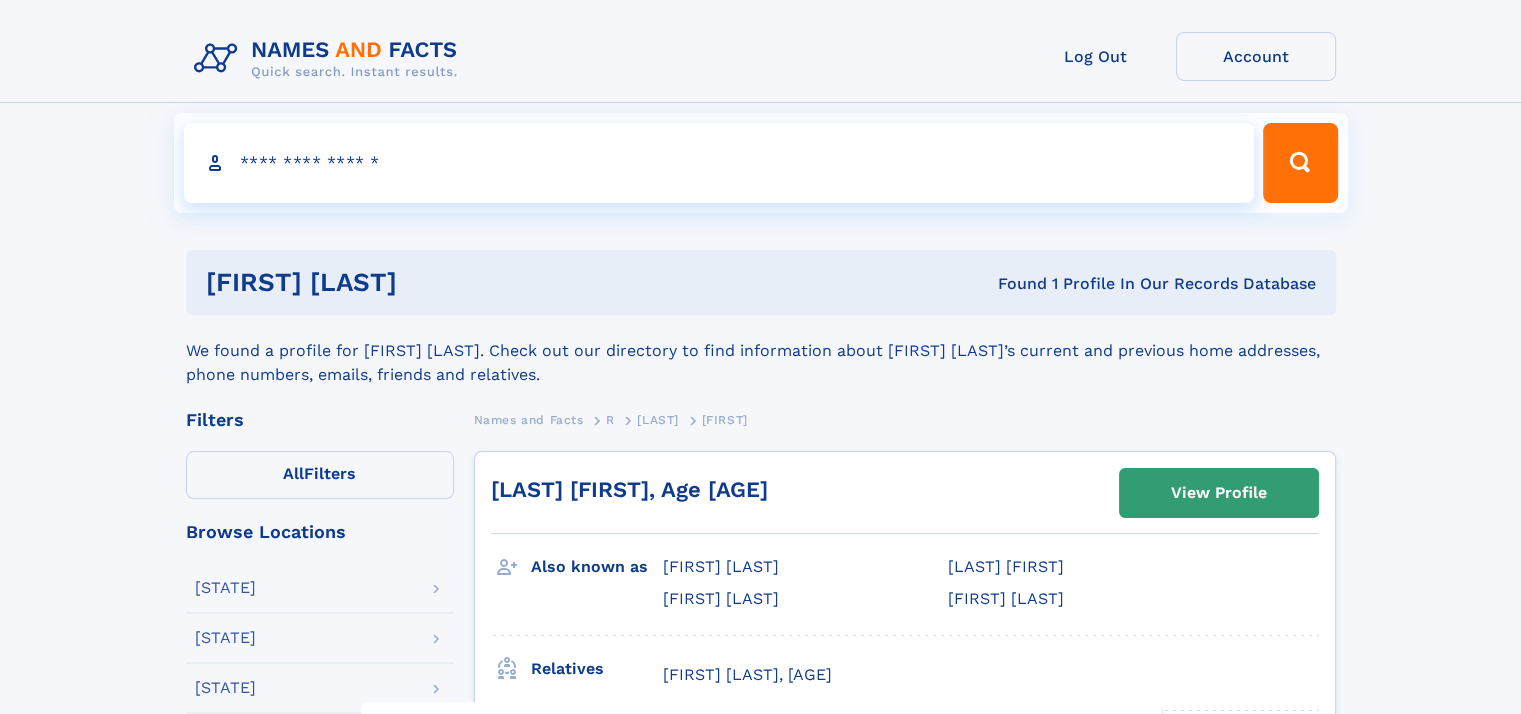 click on "Search people" at bounding box center [719, 163] 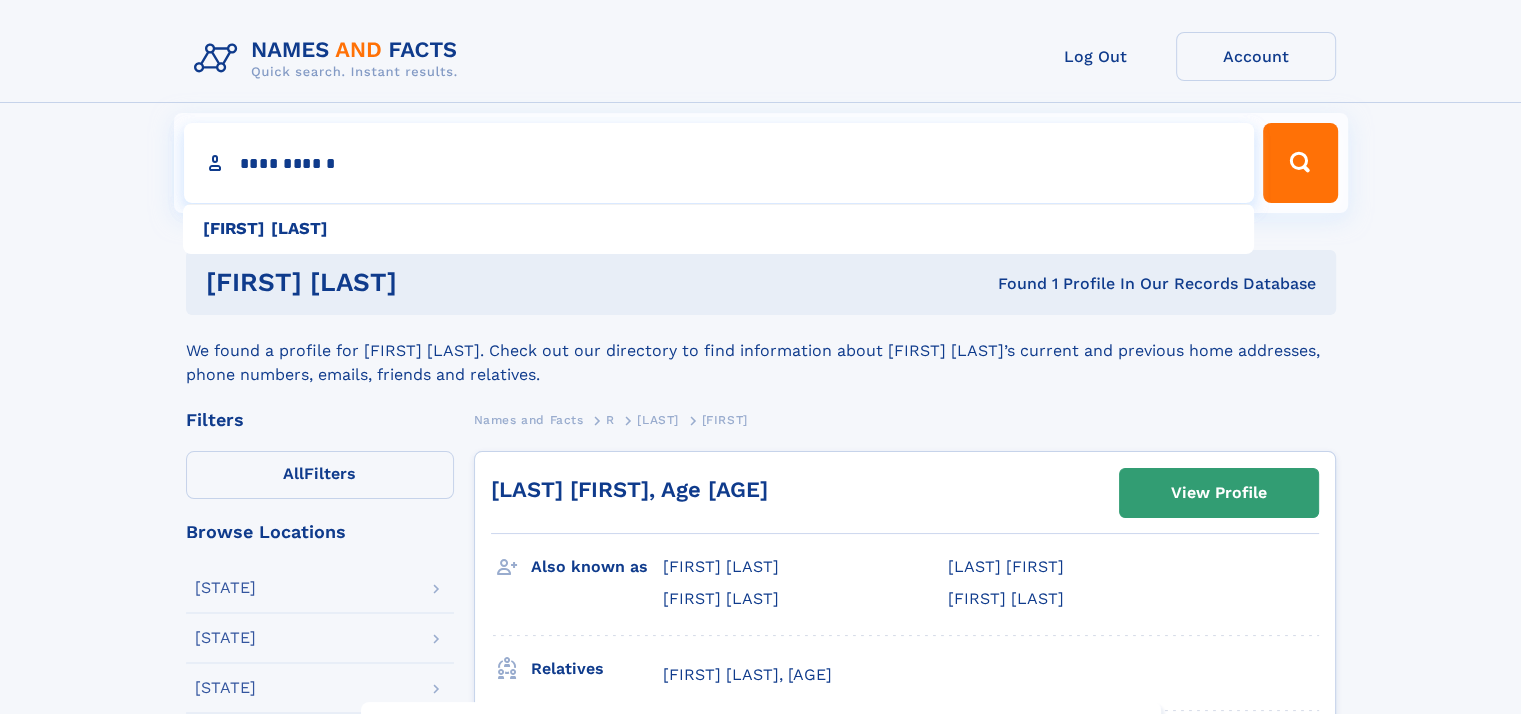 type on "**********" 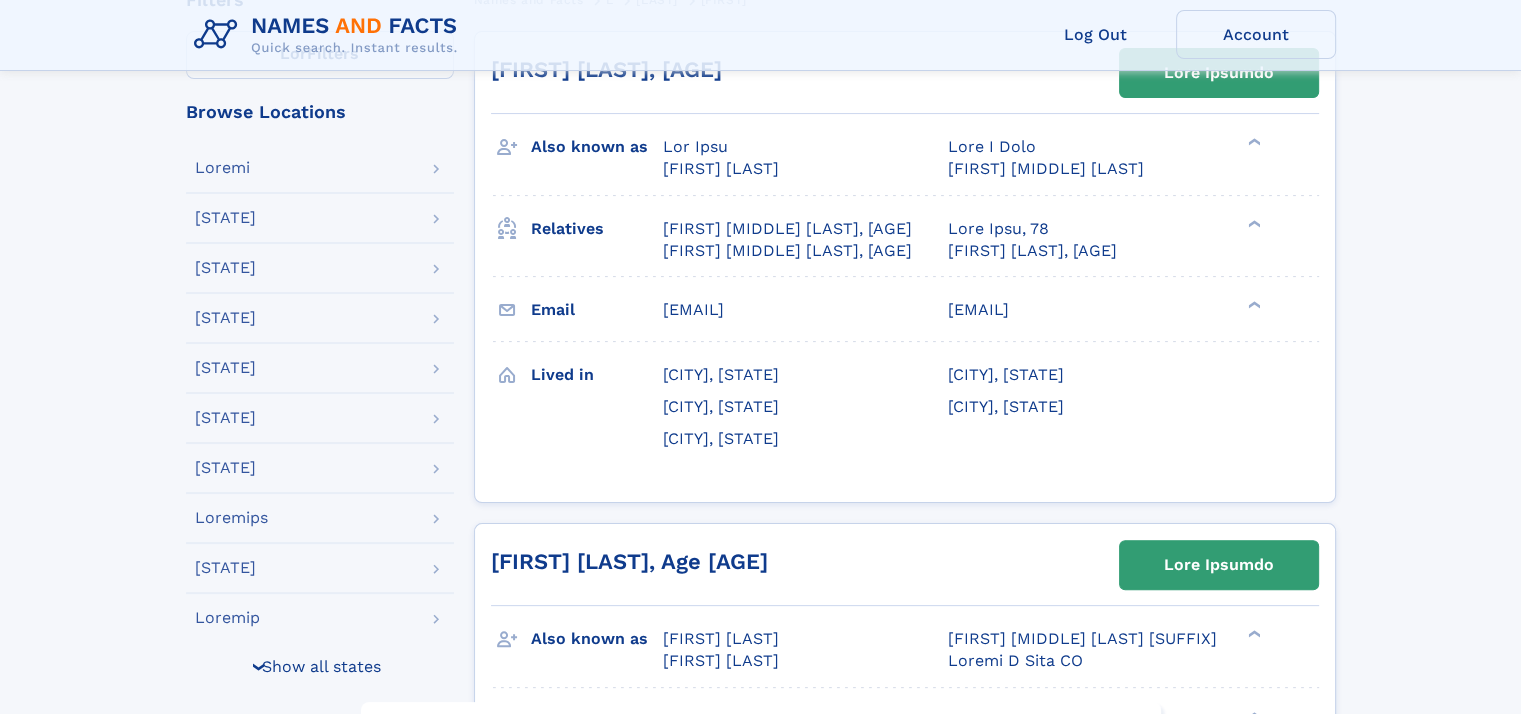 scroll, scrollTop: 422, scrollLeft: 0, axis: vertical 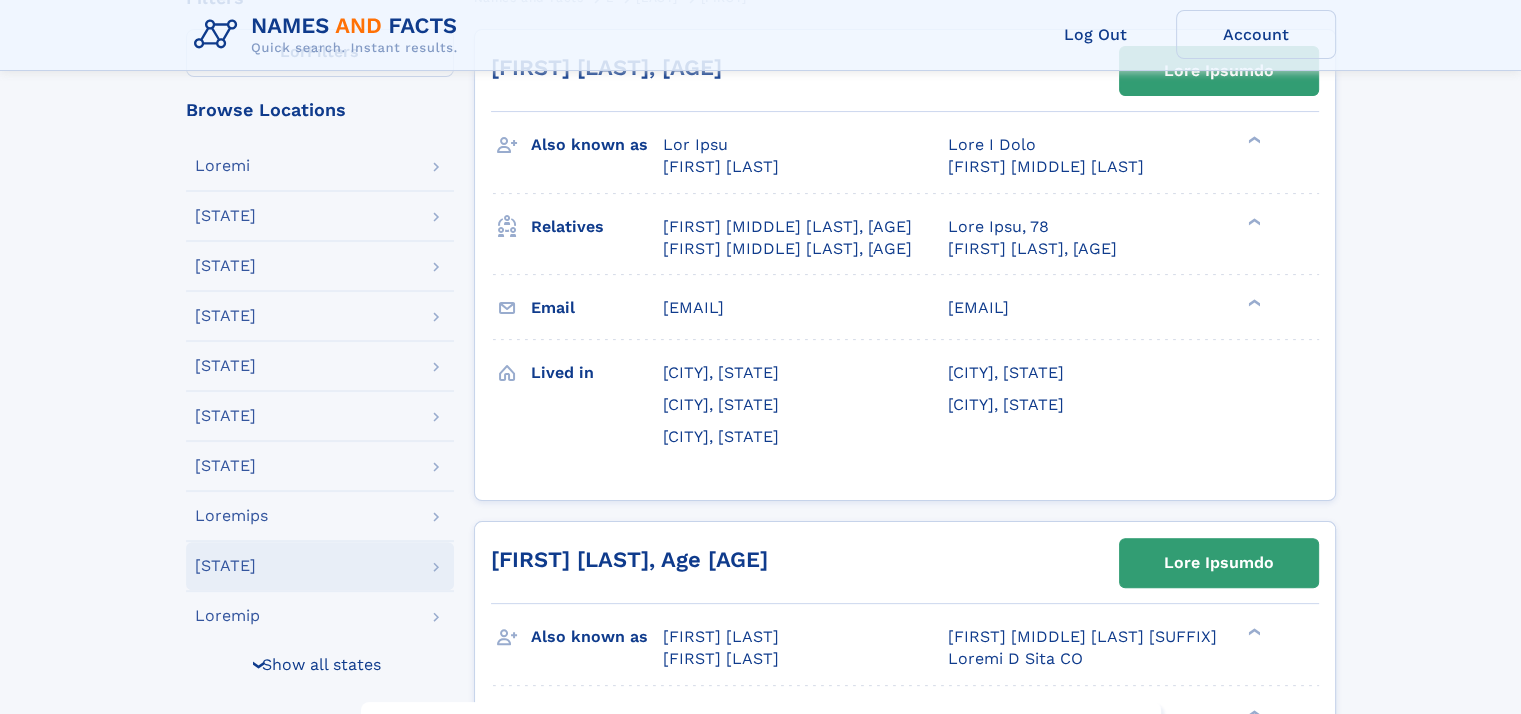 click on "[STATE]" at bounding box center (320, 566) 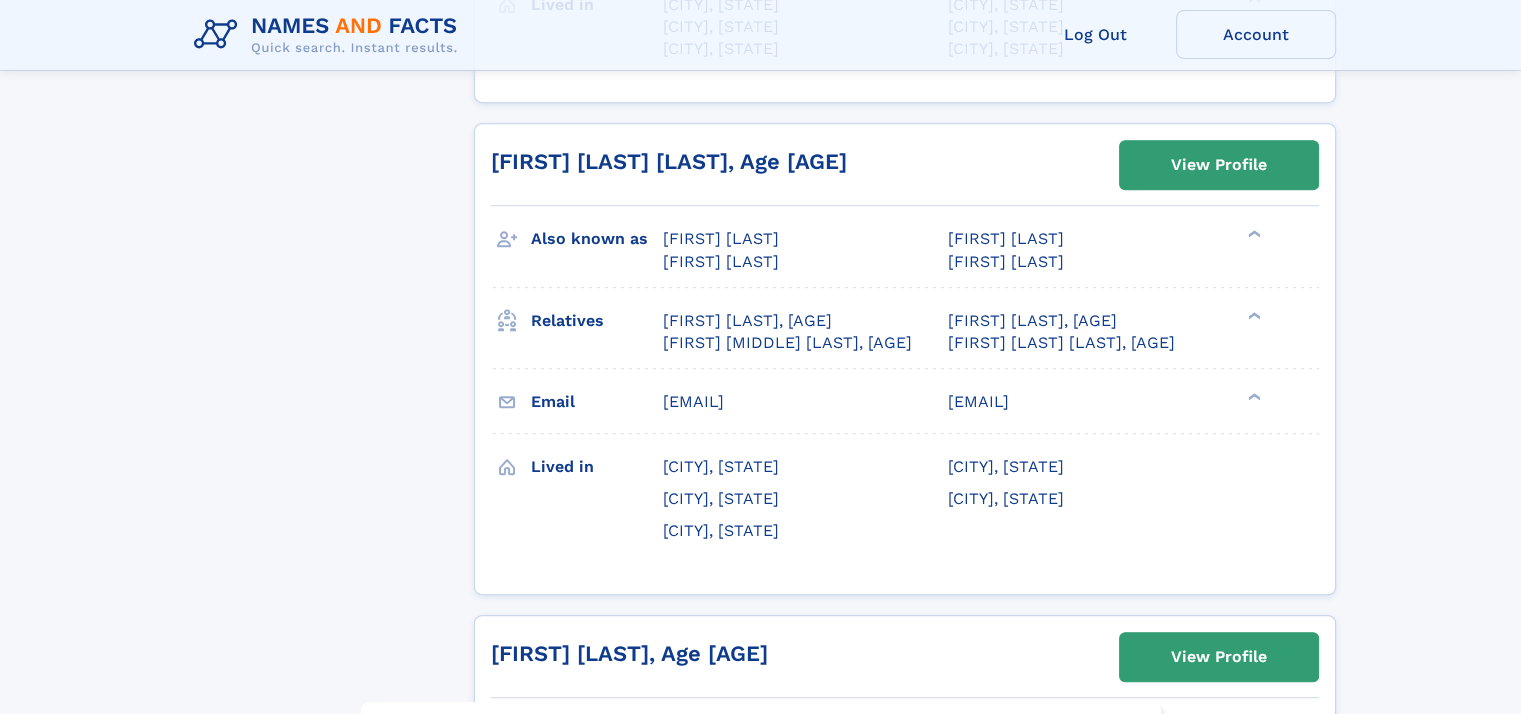 scroll, scrollTop: 8738, scrollLeft: 0, axis: vertical 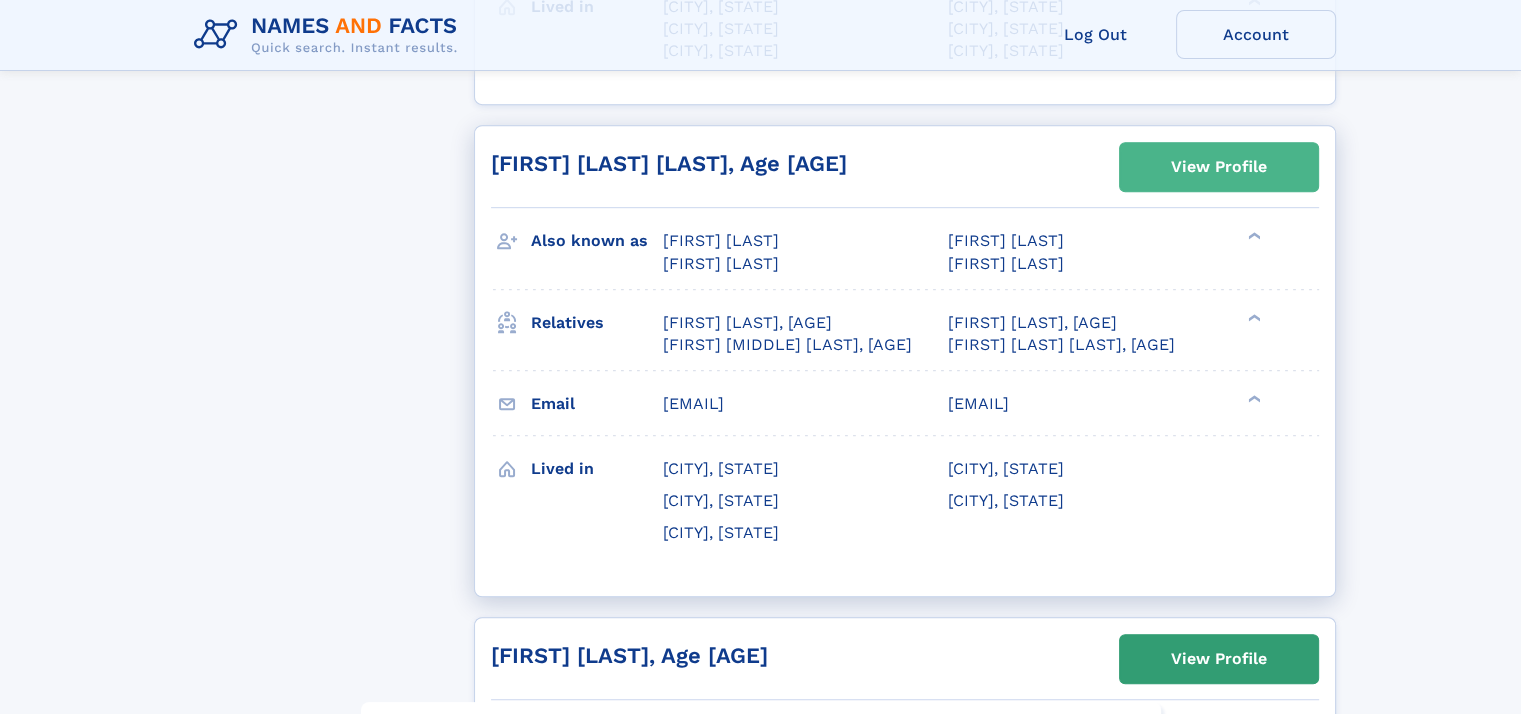 click on "View Profile" at bounding box center (1219, 167) 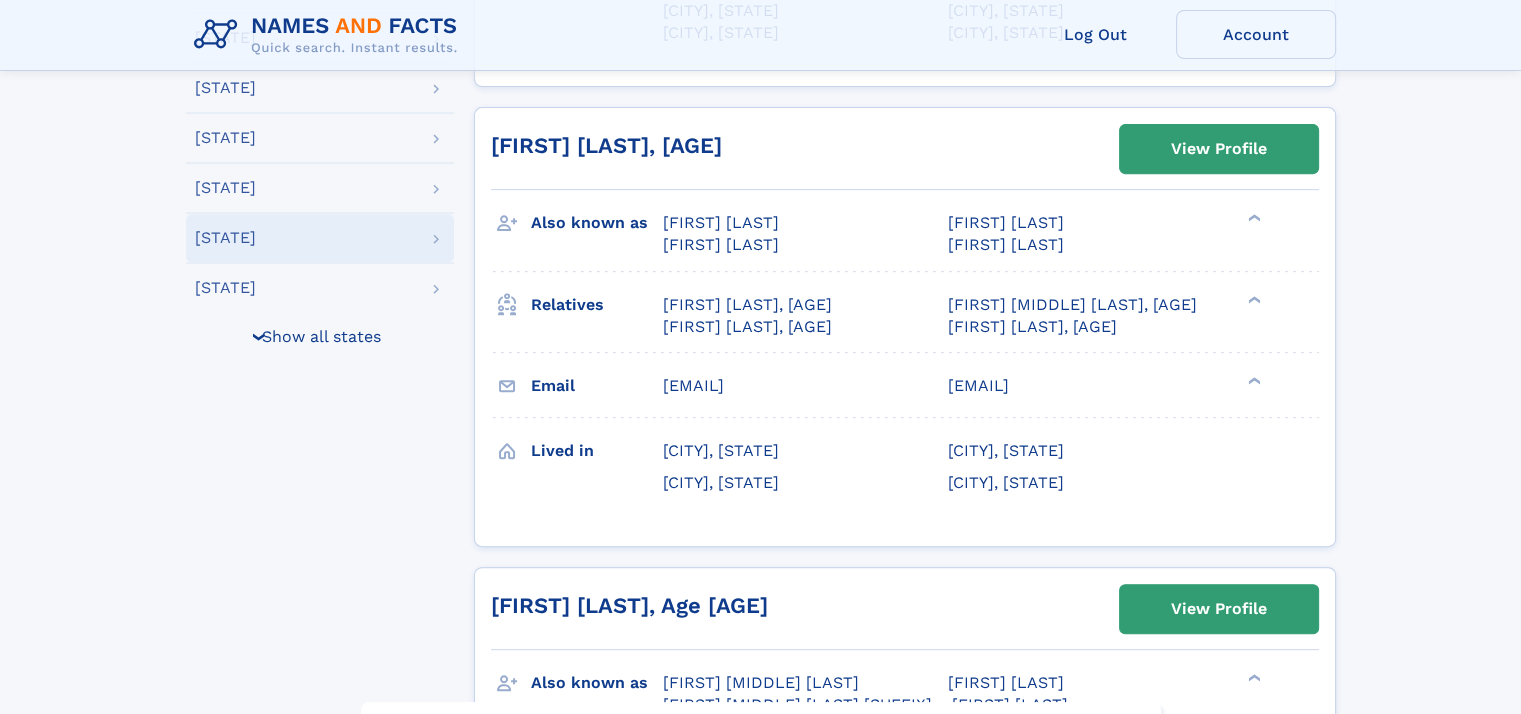 scroll, scrollTop: 0, scrollLeft: 0, axis: both 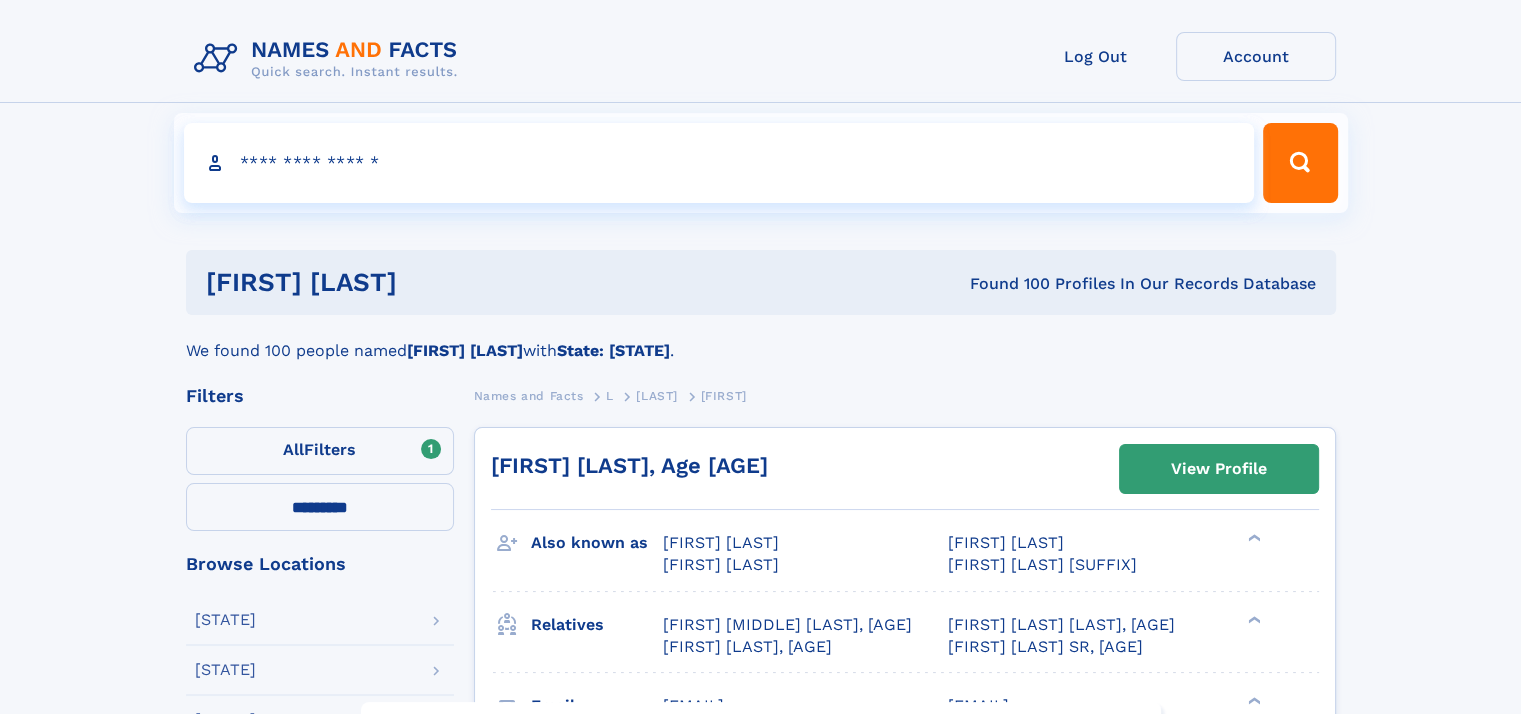 click on "Search people" at bounding box center [719, 163] 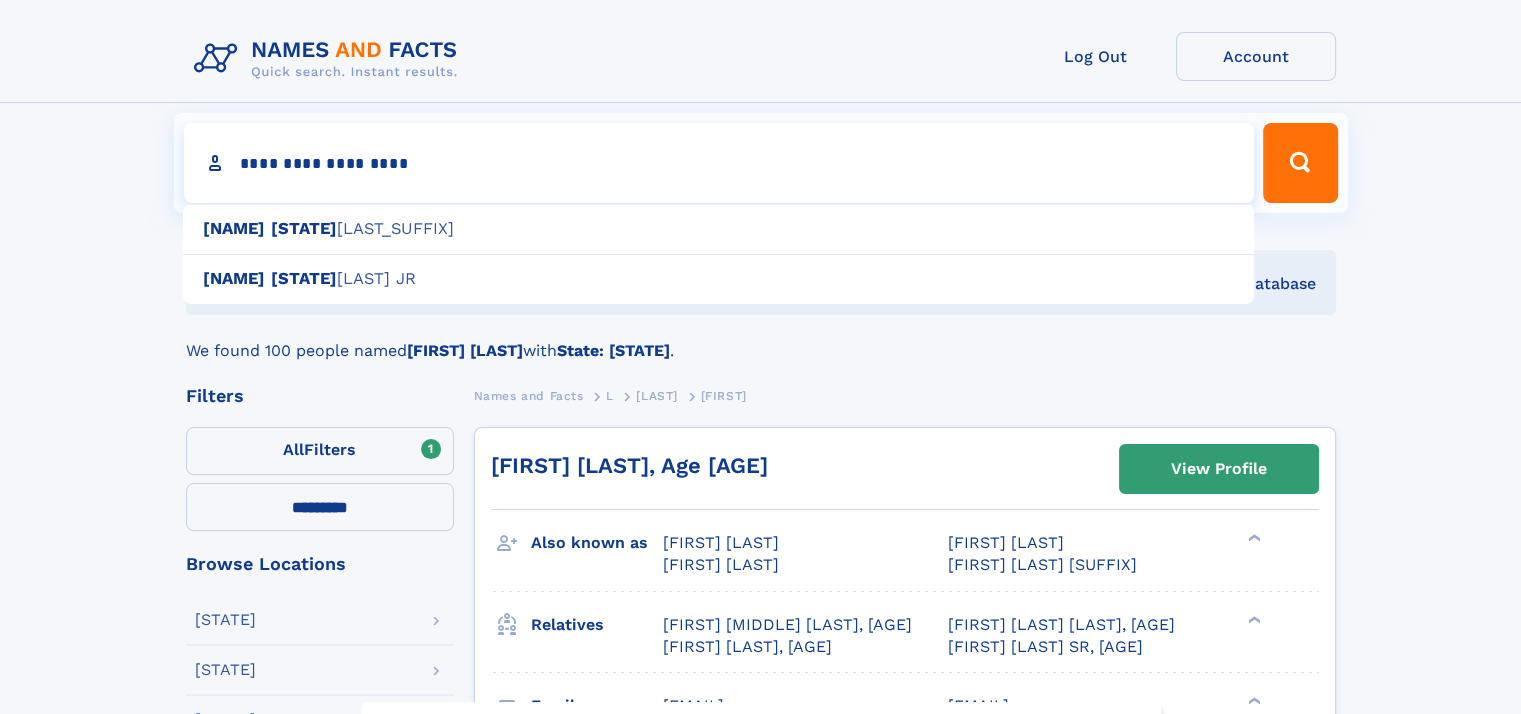 type on "**********" 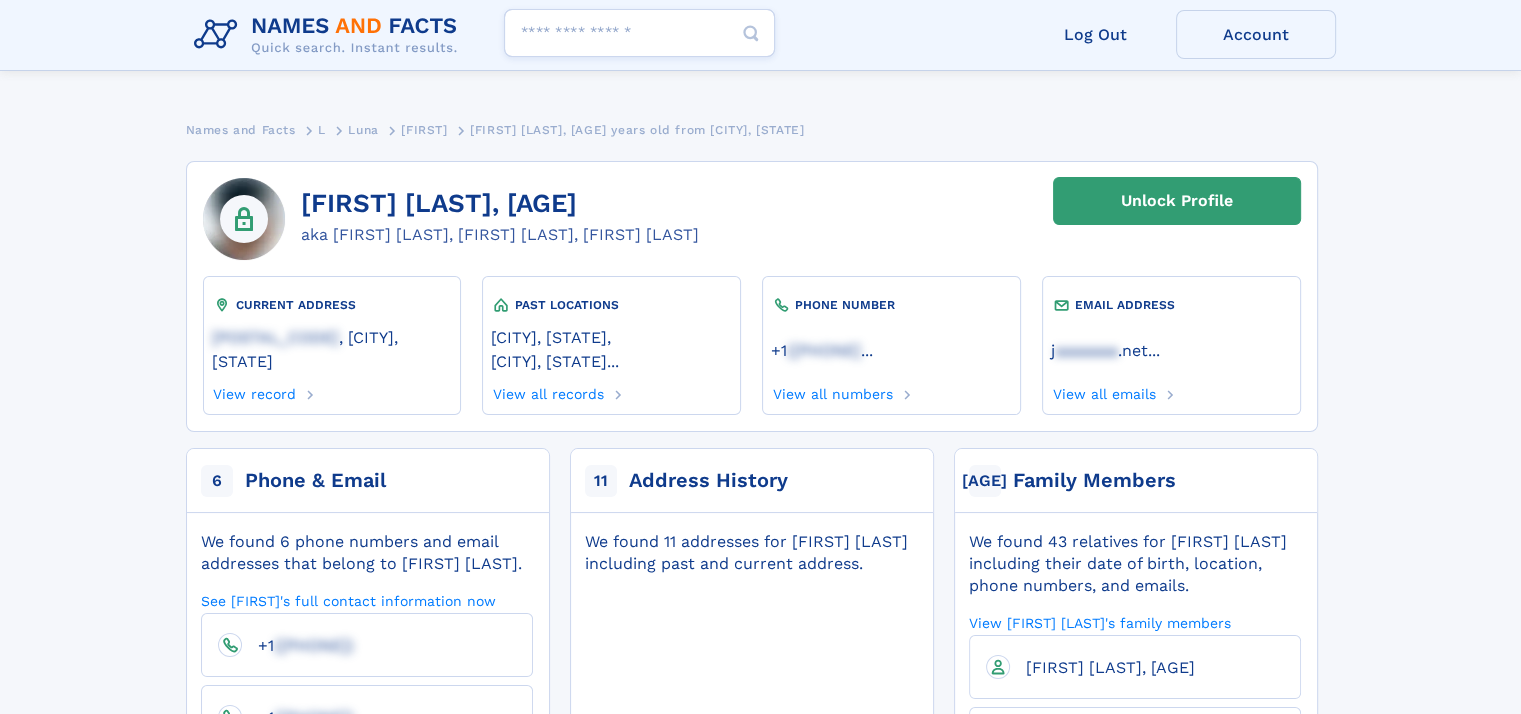scroll, scrollTop: 0, scrollLeft: 0, axis: both 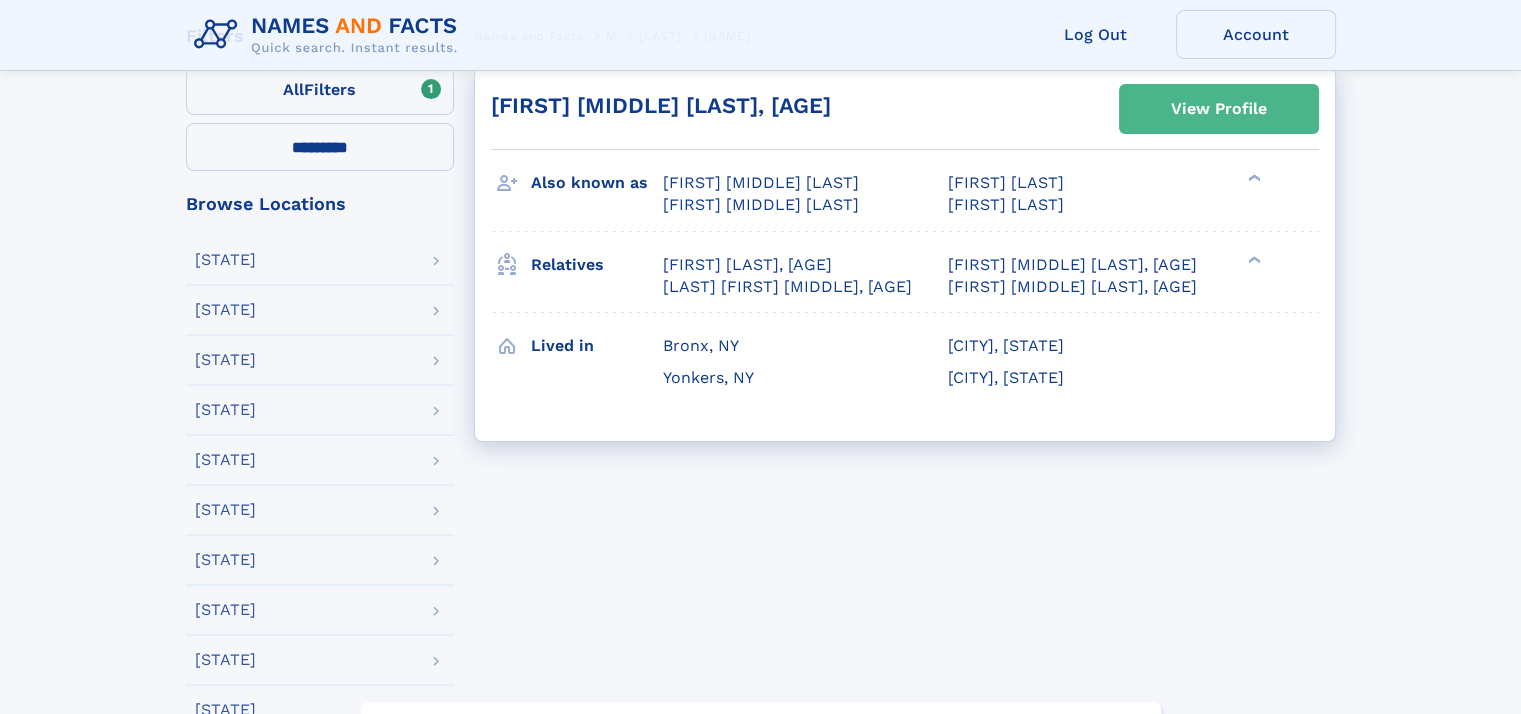click on "View Profile" at bounding box center (1219, 109) 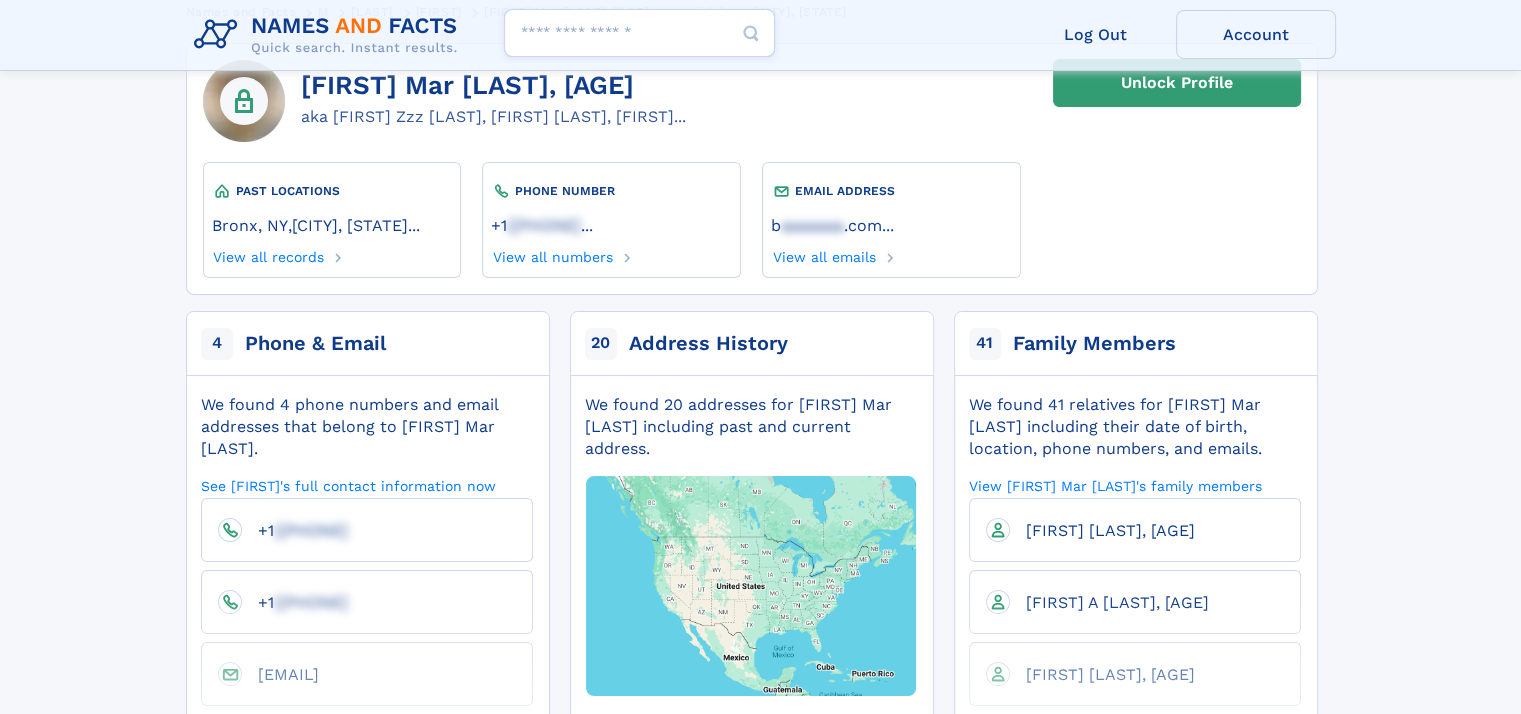 scroll, scrollTop: 0, scrollLeft: 0, axis: both 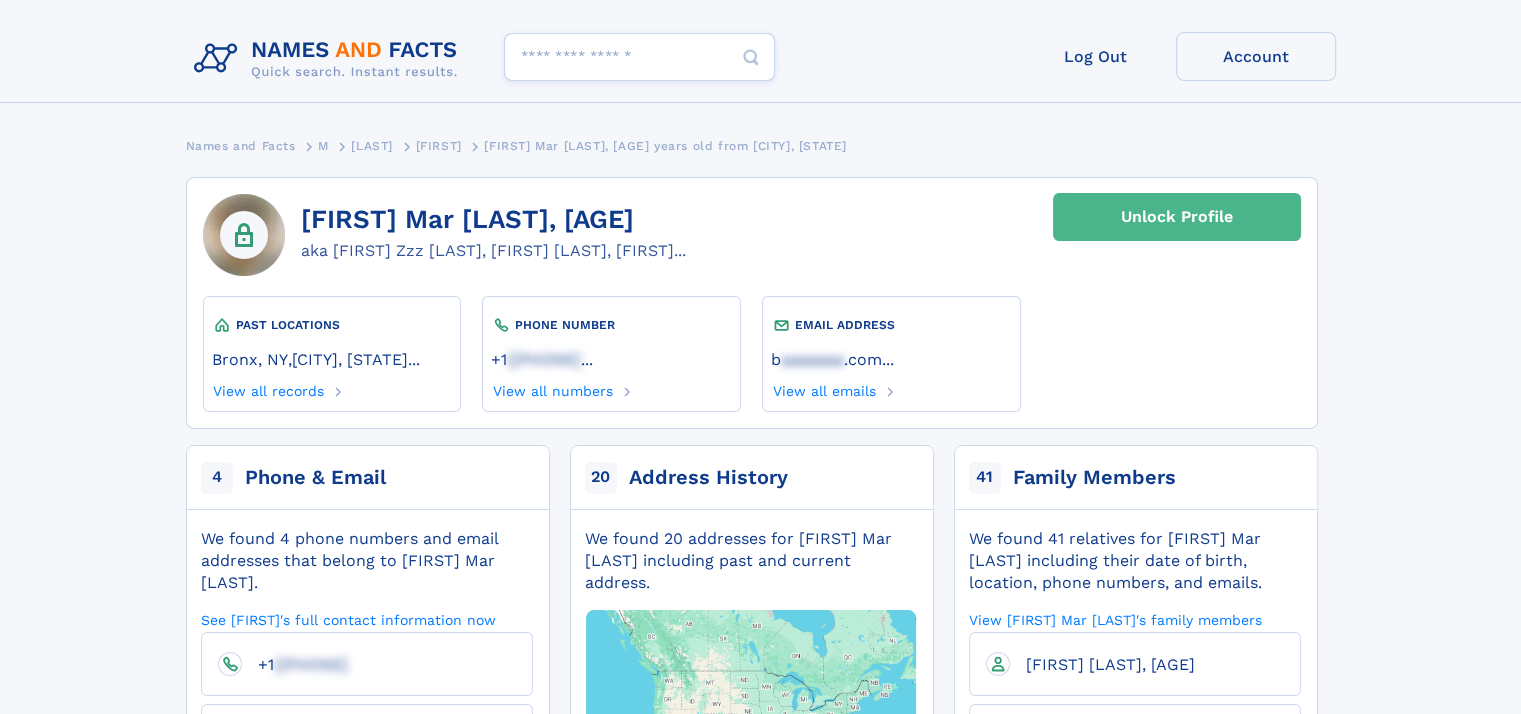 click on "Unlock Profile" at bounding box center [1177, 217] 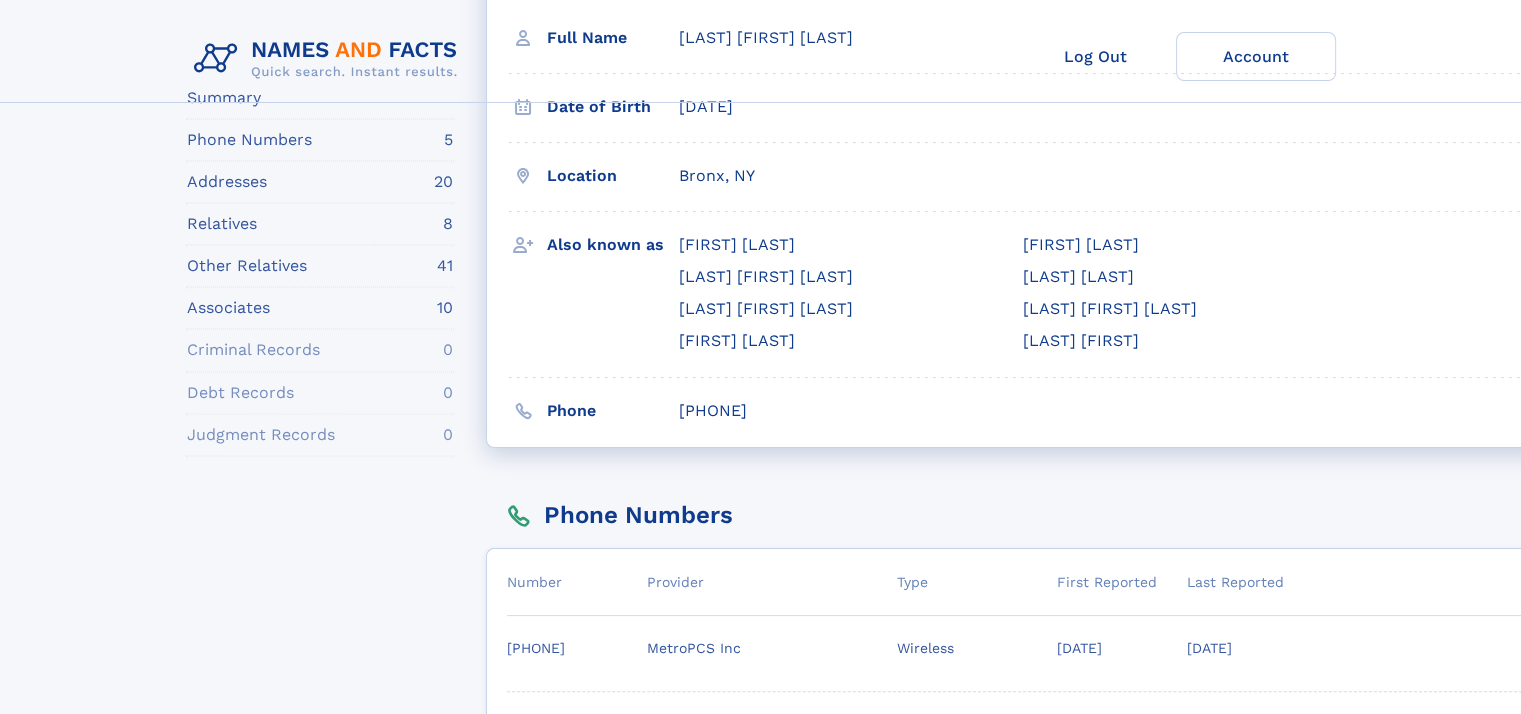 scroll, scrollTop: 0, scrollLeft: 0, axis: both 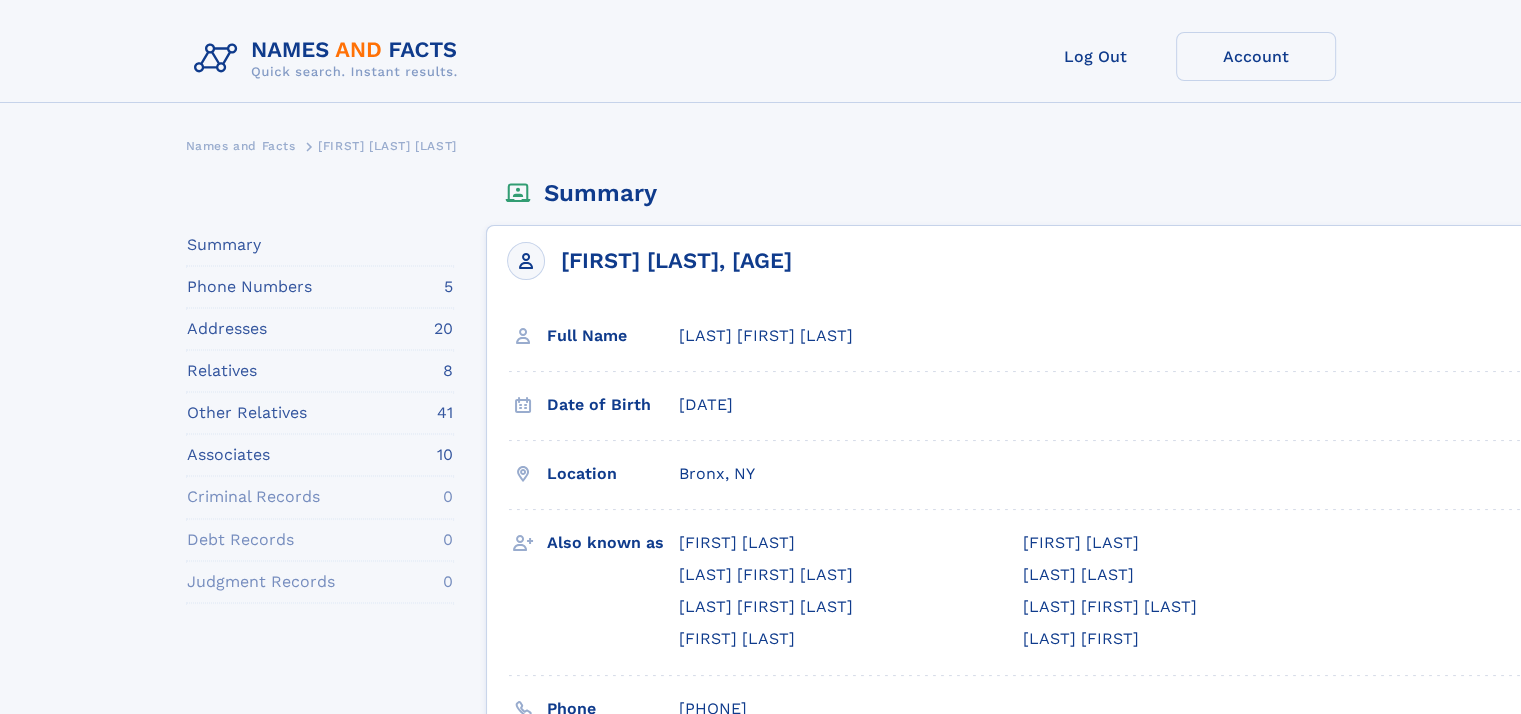 click on "Log Out
Account" at bounding box center [1203, 59] 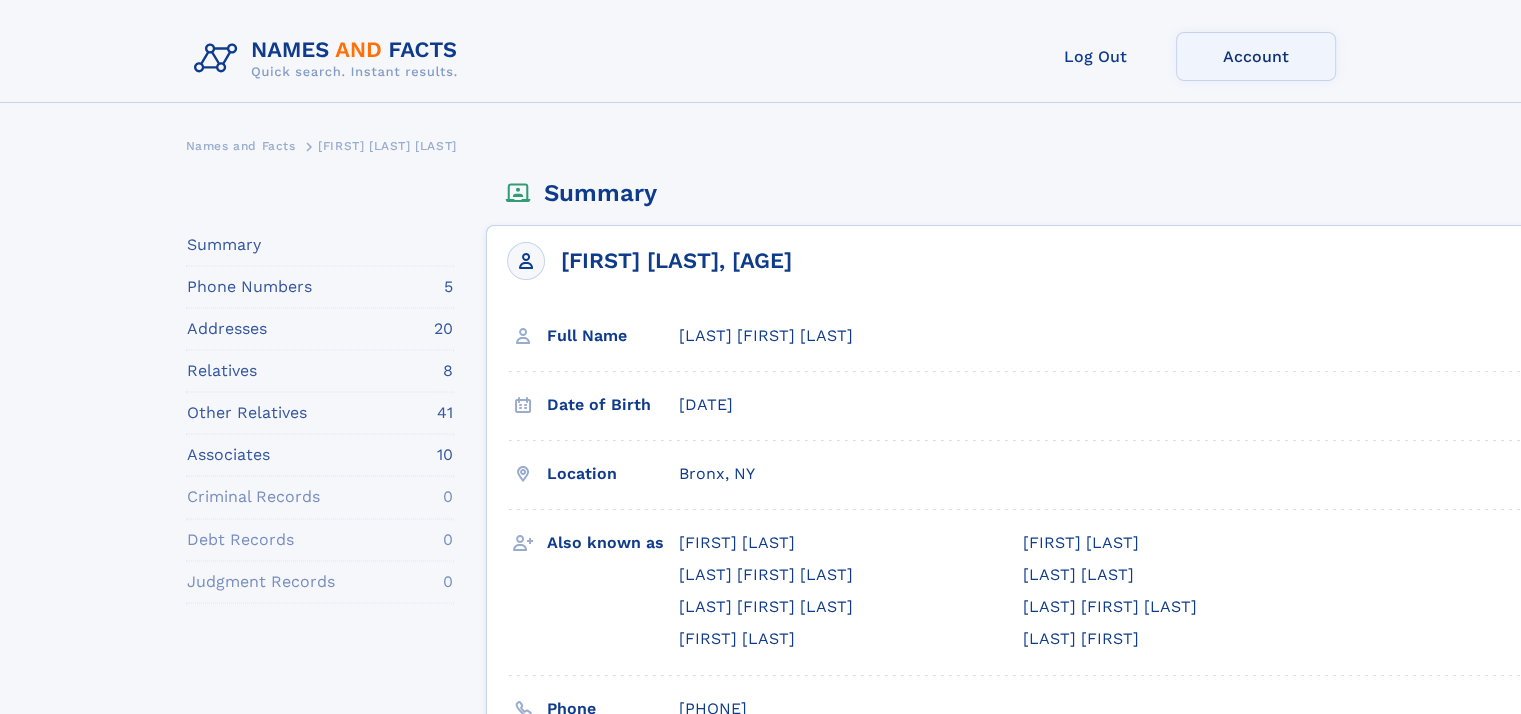 click on "Account" at bounding box center (1256, 56) 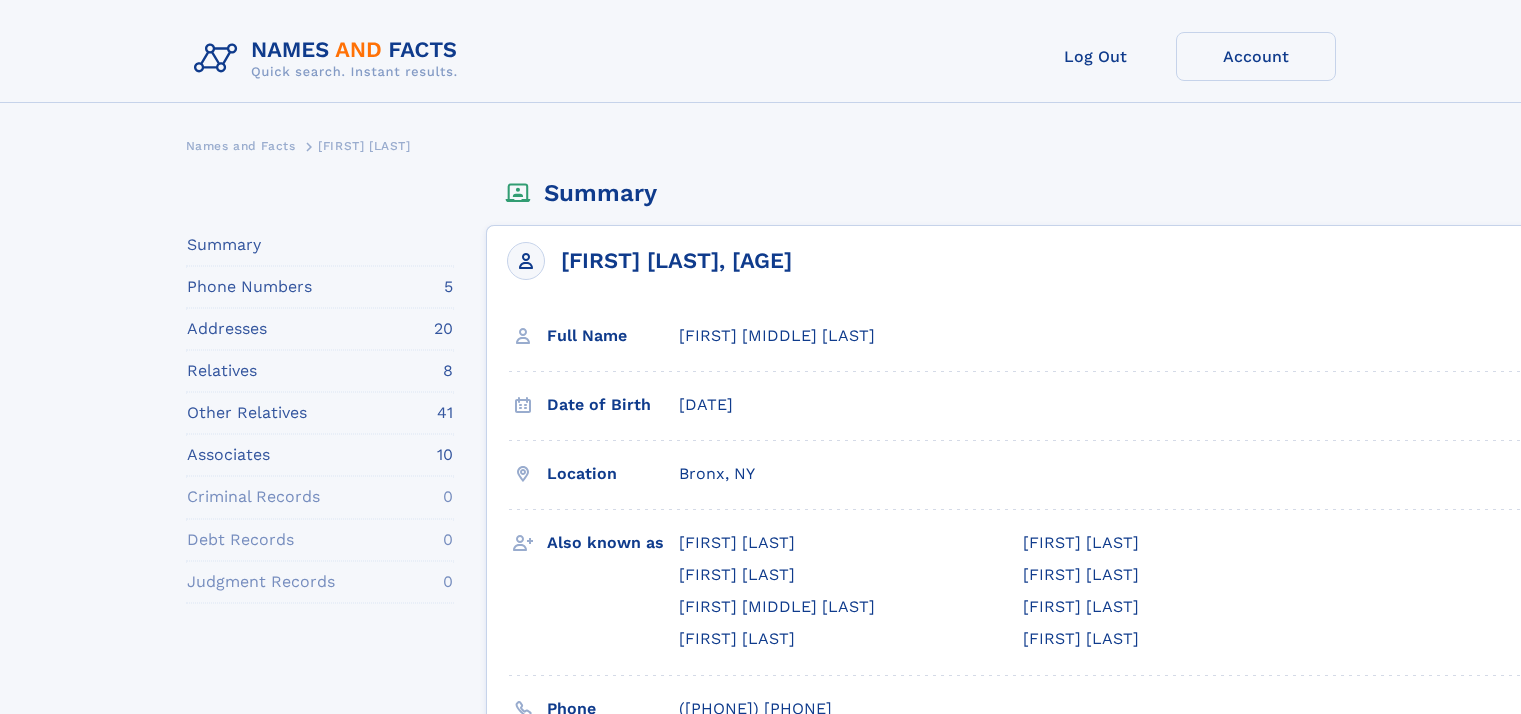 scroll, scrollTop: 0, scrollLeft: 0, axis: both 